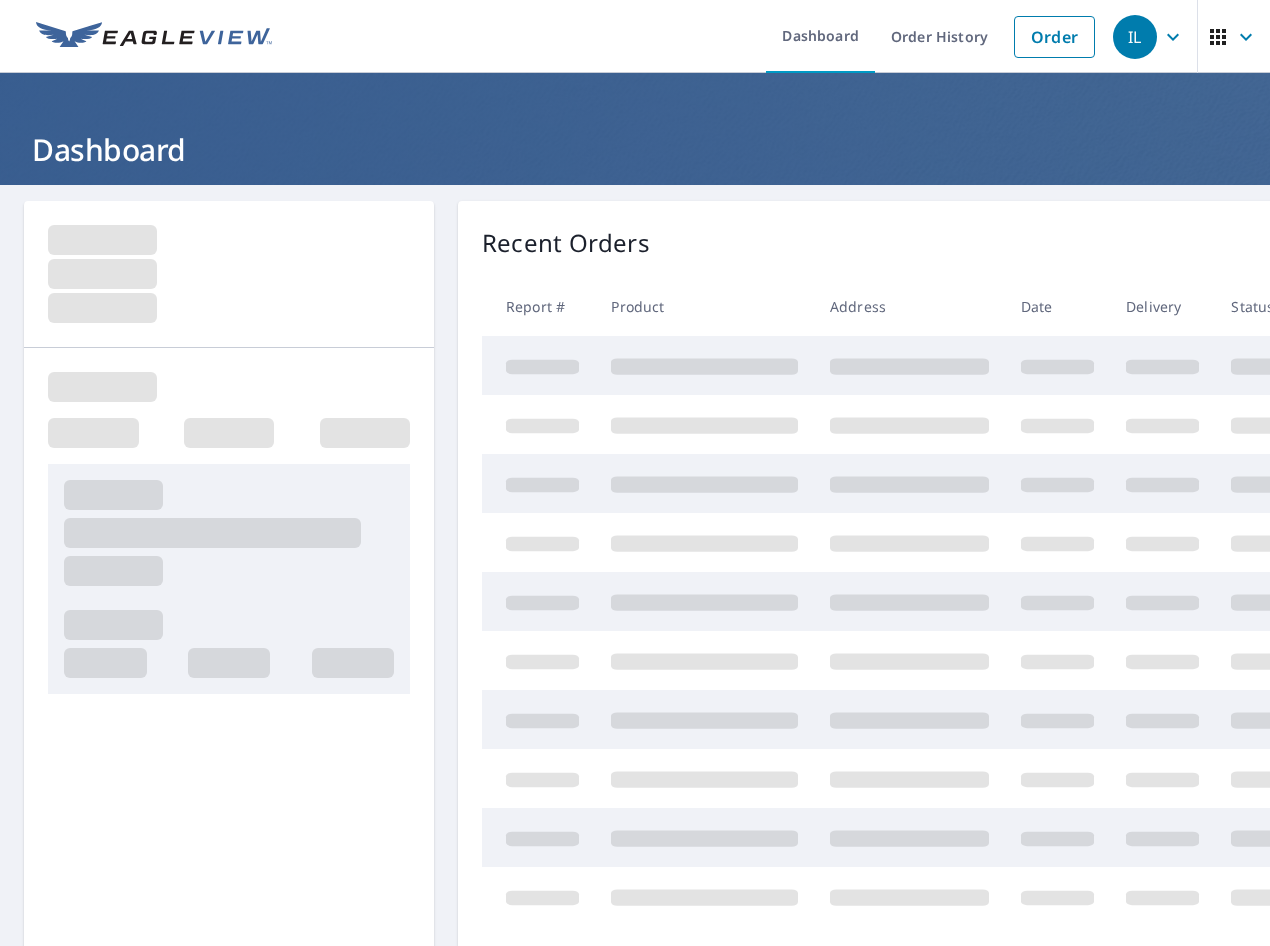scroll, scrollTop: 0, scrollLeft: 0, axis: both 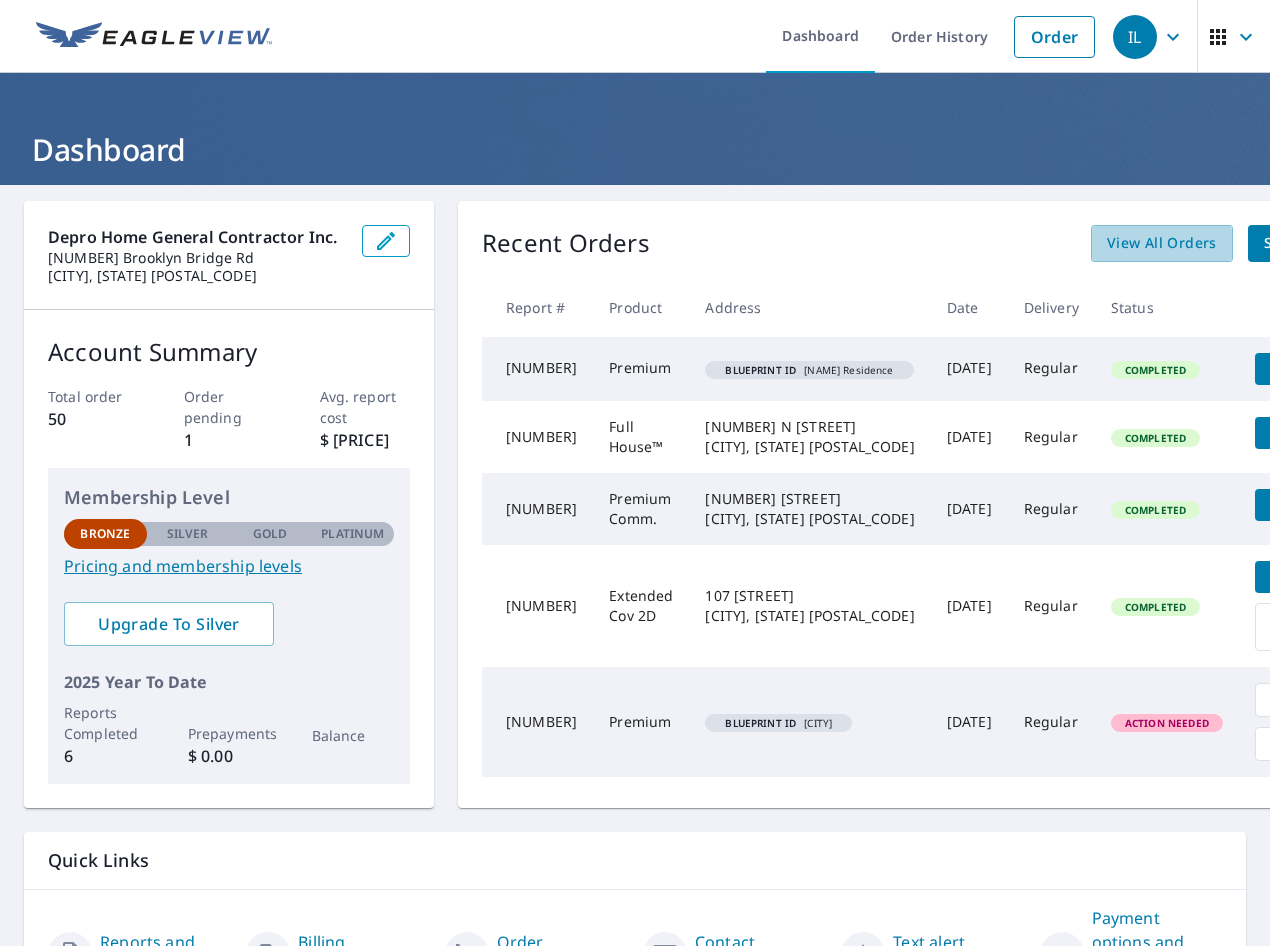 click on "View All Orders" at bounding box center (1162, 243) 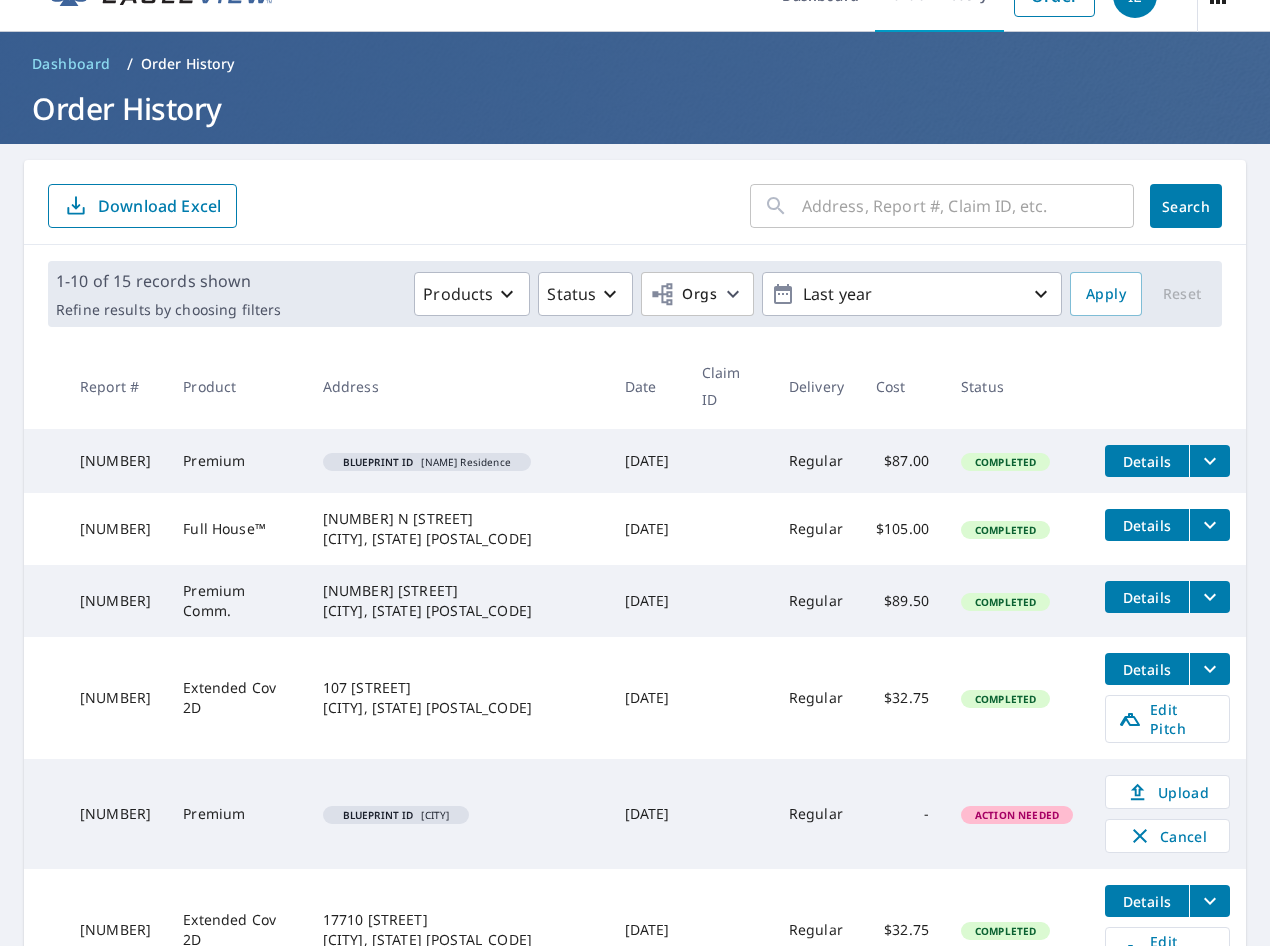 scroll, scrollTop: 0, scrollLeft: 0, axis: both 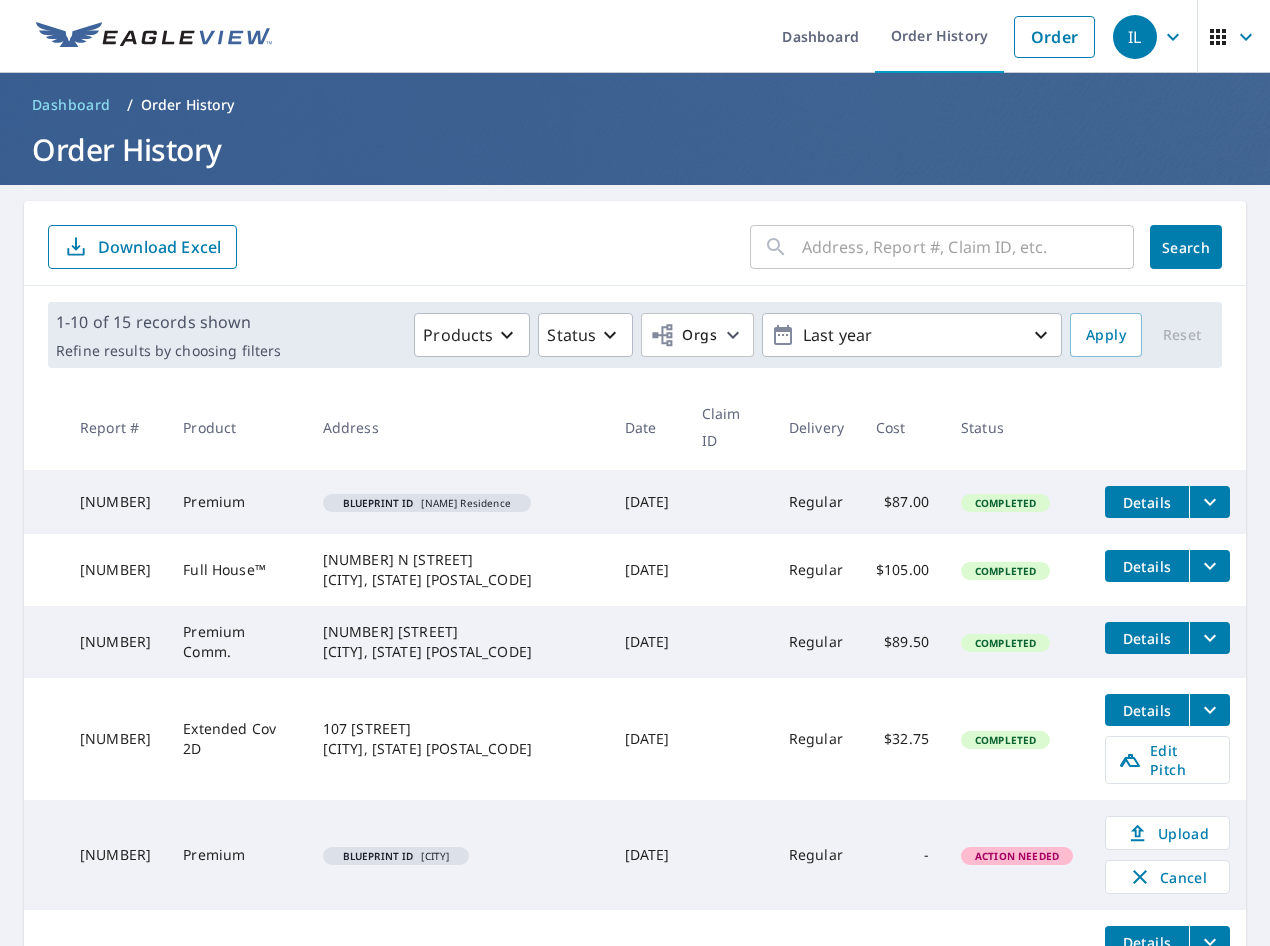 click on "Dashboard" at bounding box center [820, 36] 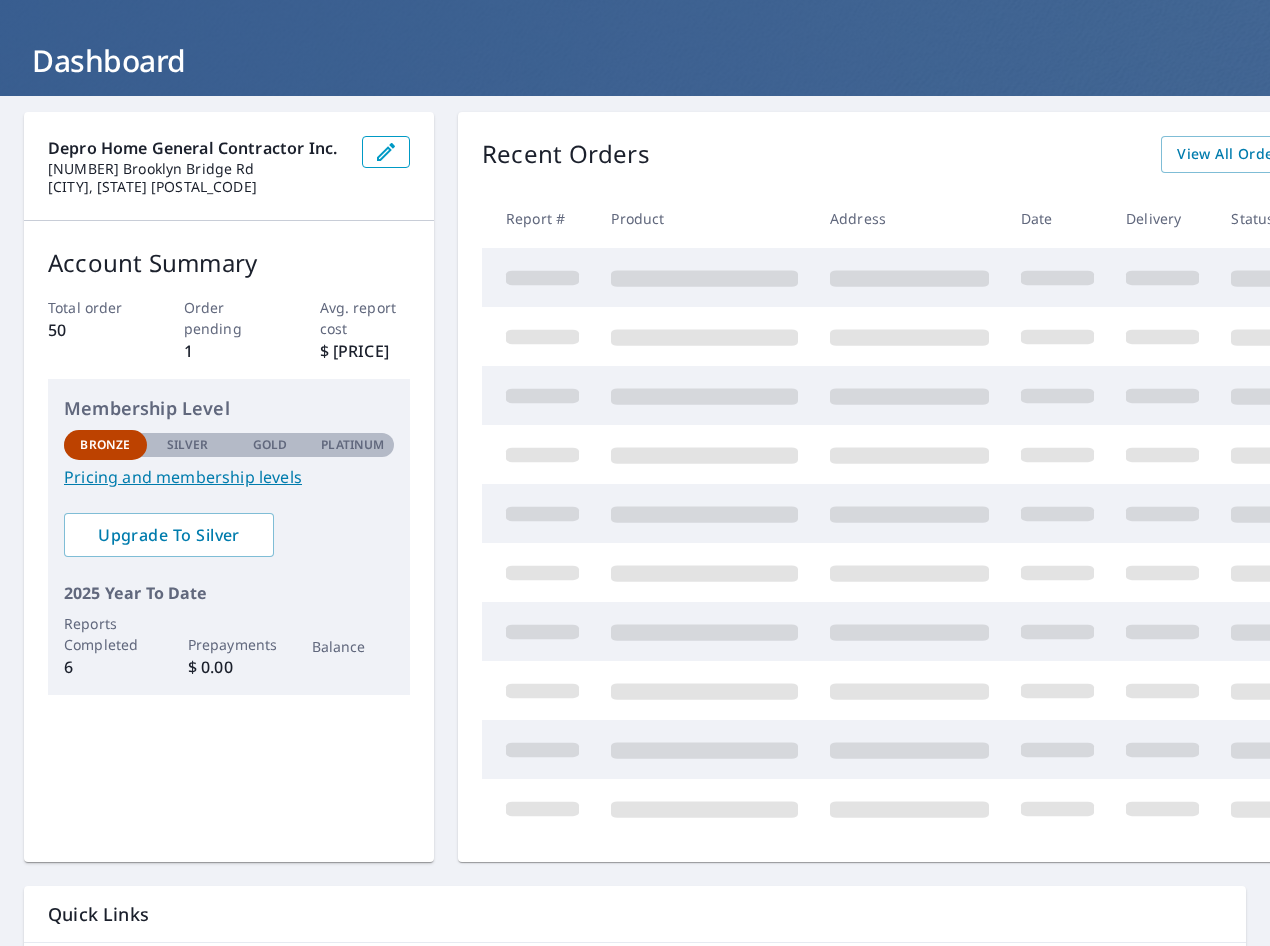 scroll, scrollTop: 67, scrollLeft: 0, axis: vertical 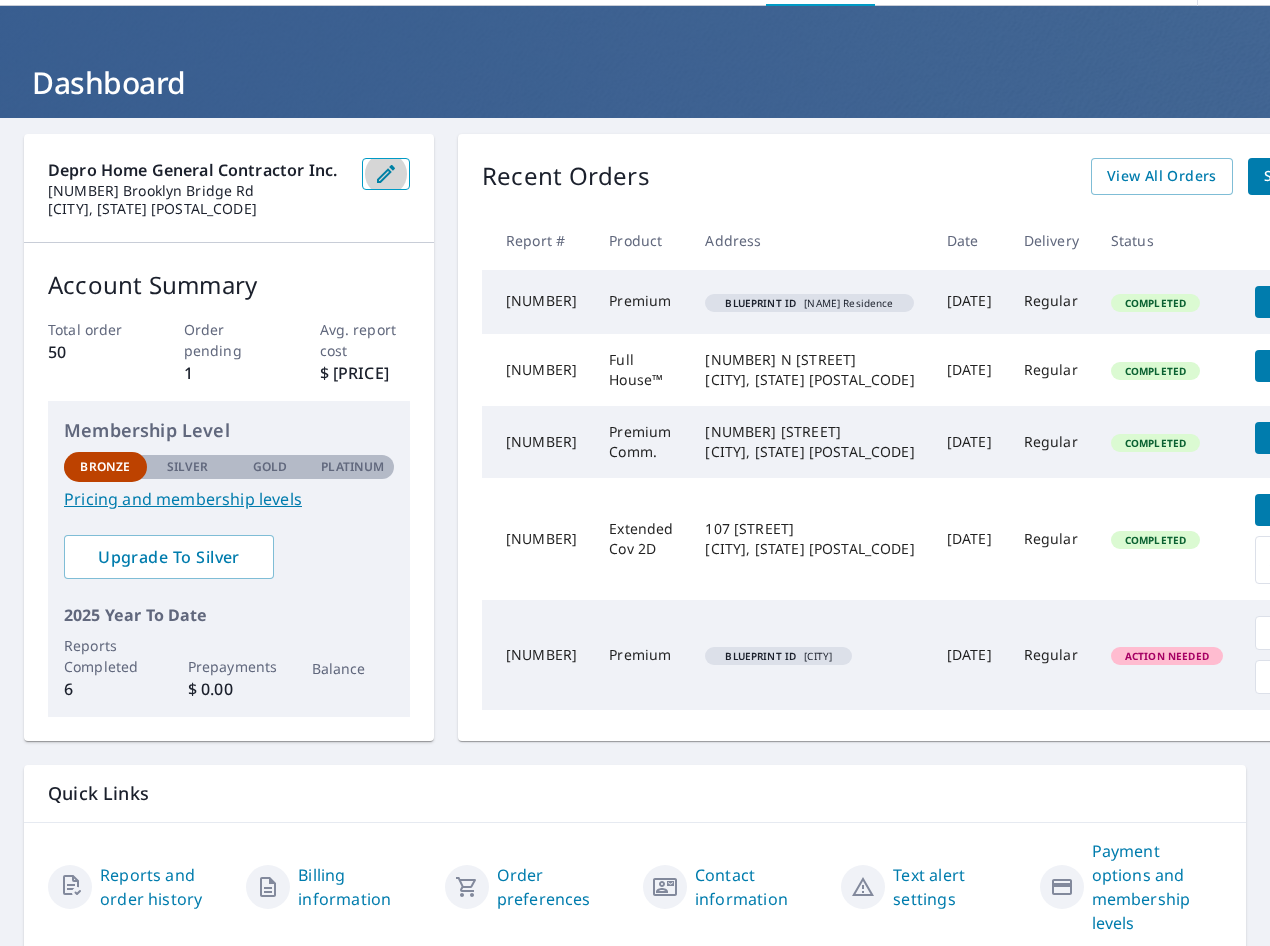 click 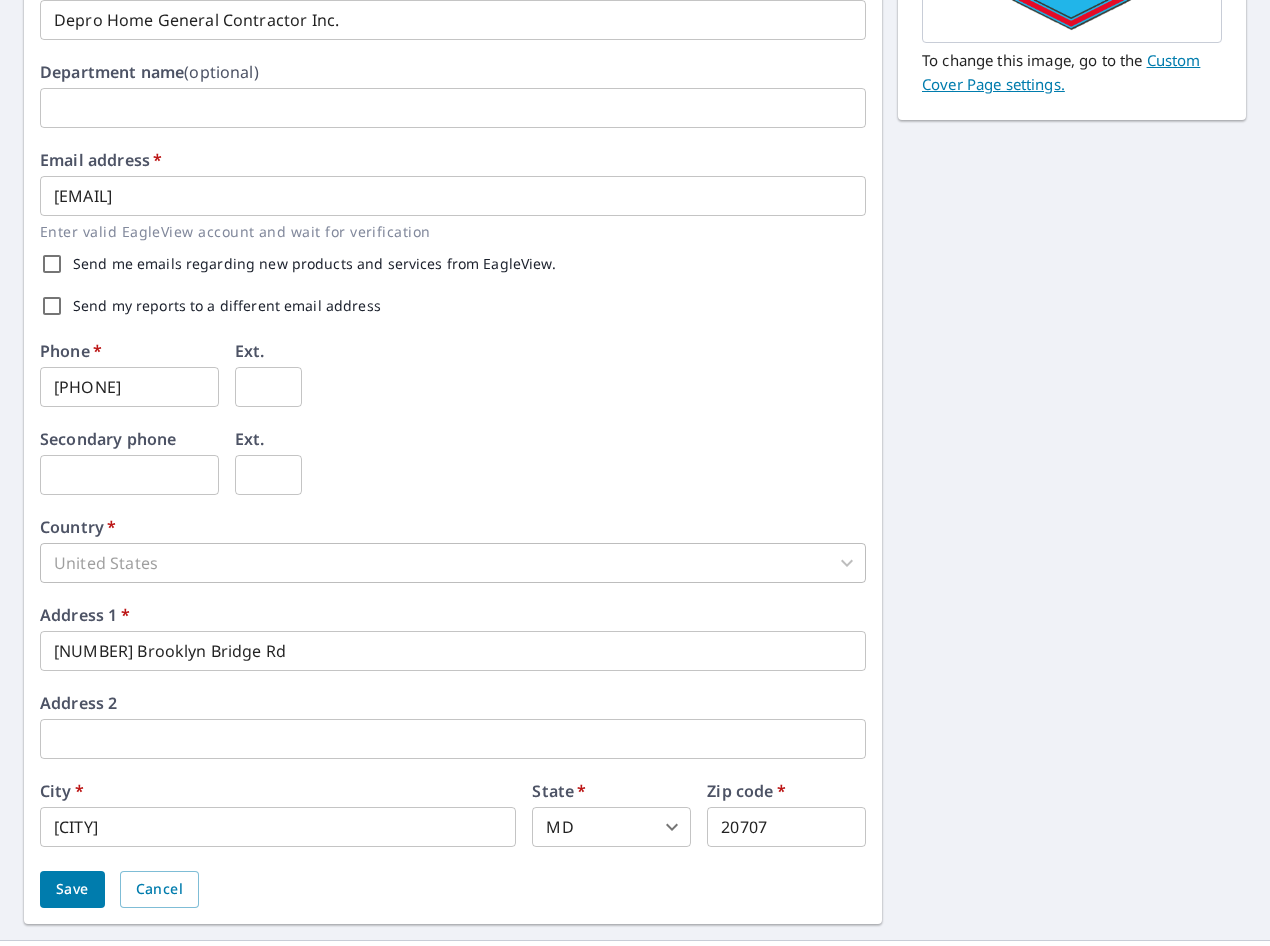 scroll, scrollTop: 462, scrollLeft: 0, axis: vertical 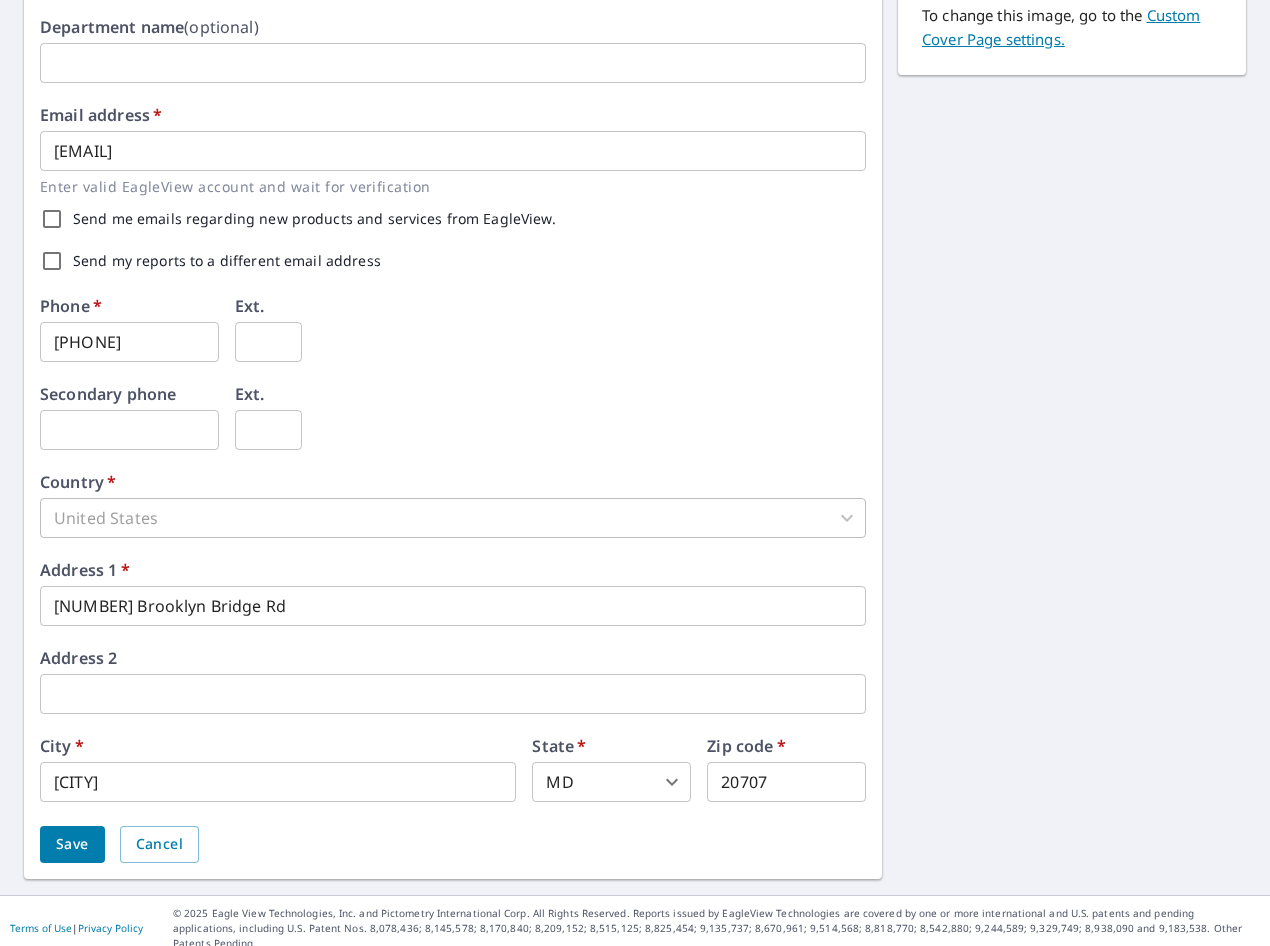 click on "[NUMBER] Brooklyn Bridge Rd" at bounding box center (453, 606) 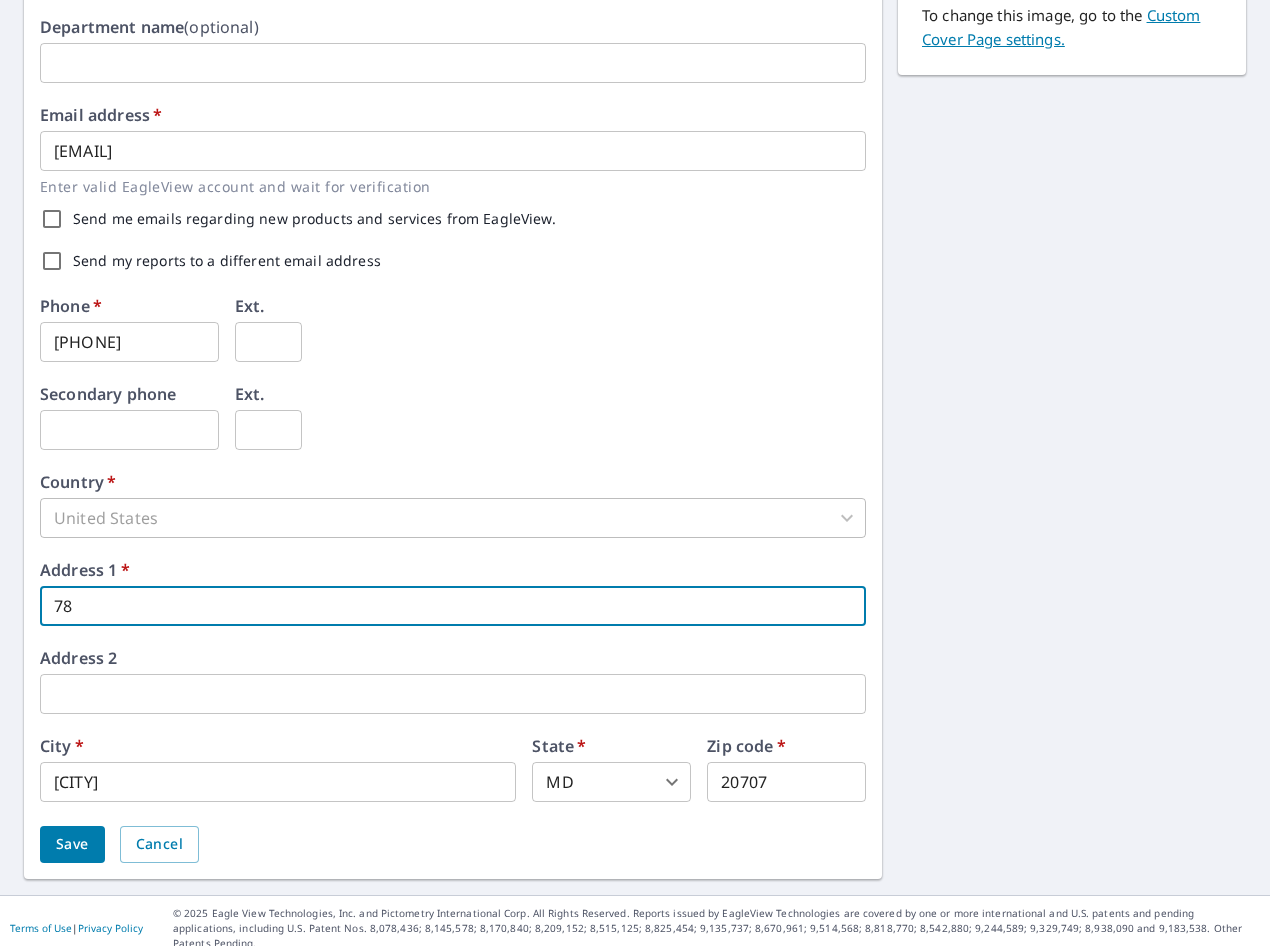 type on "7" 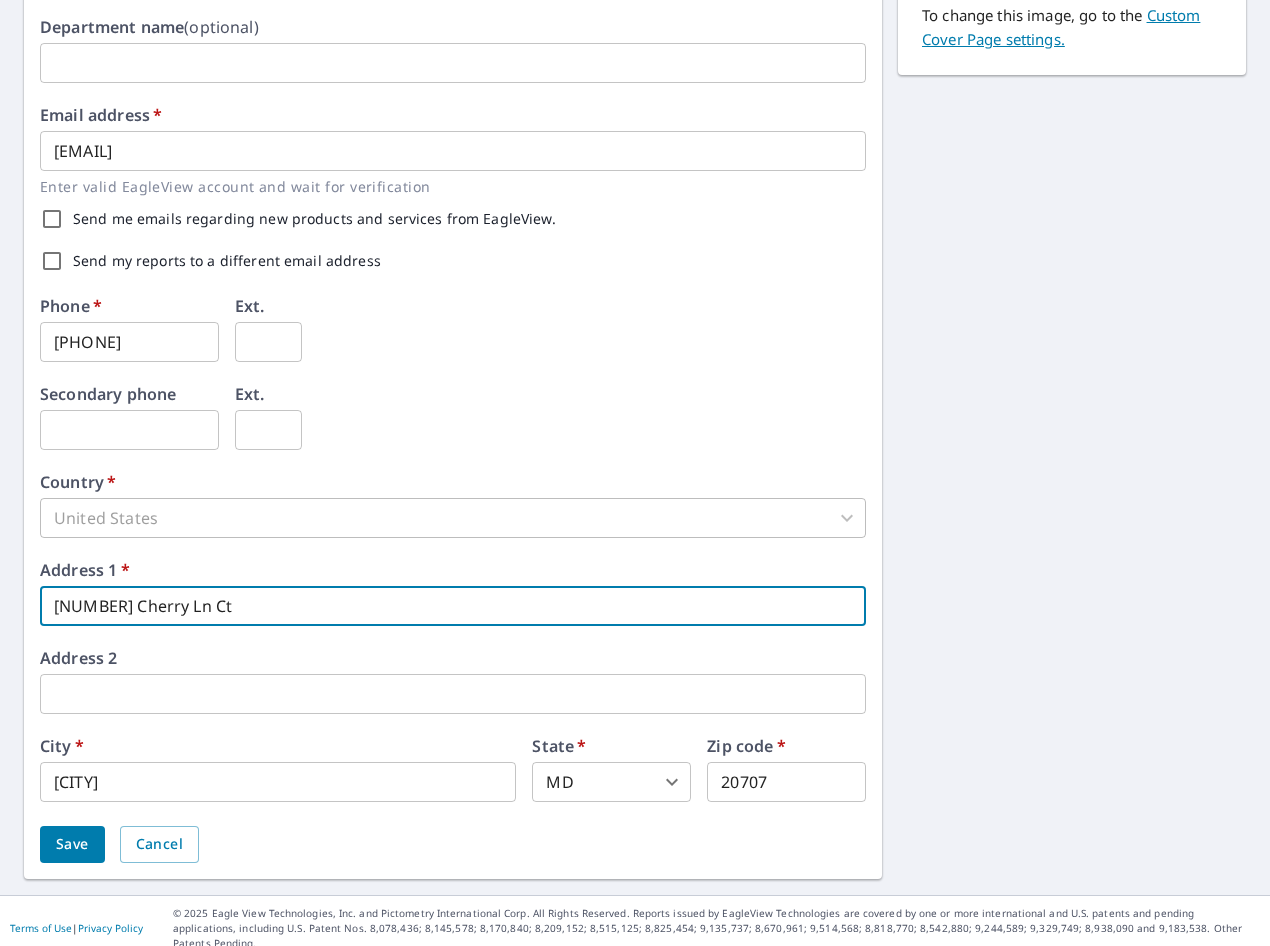 type on "[NUMBER] Cherry Ln Ct" 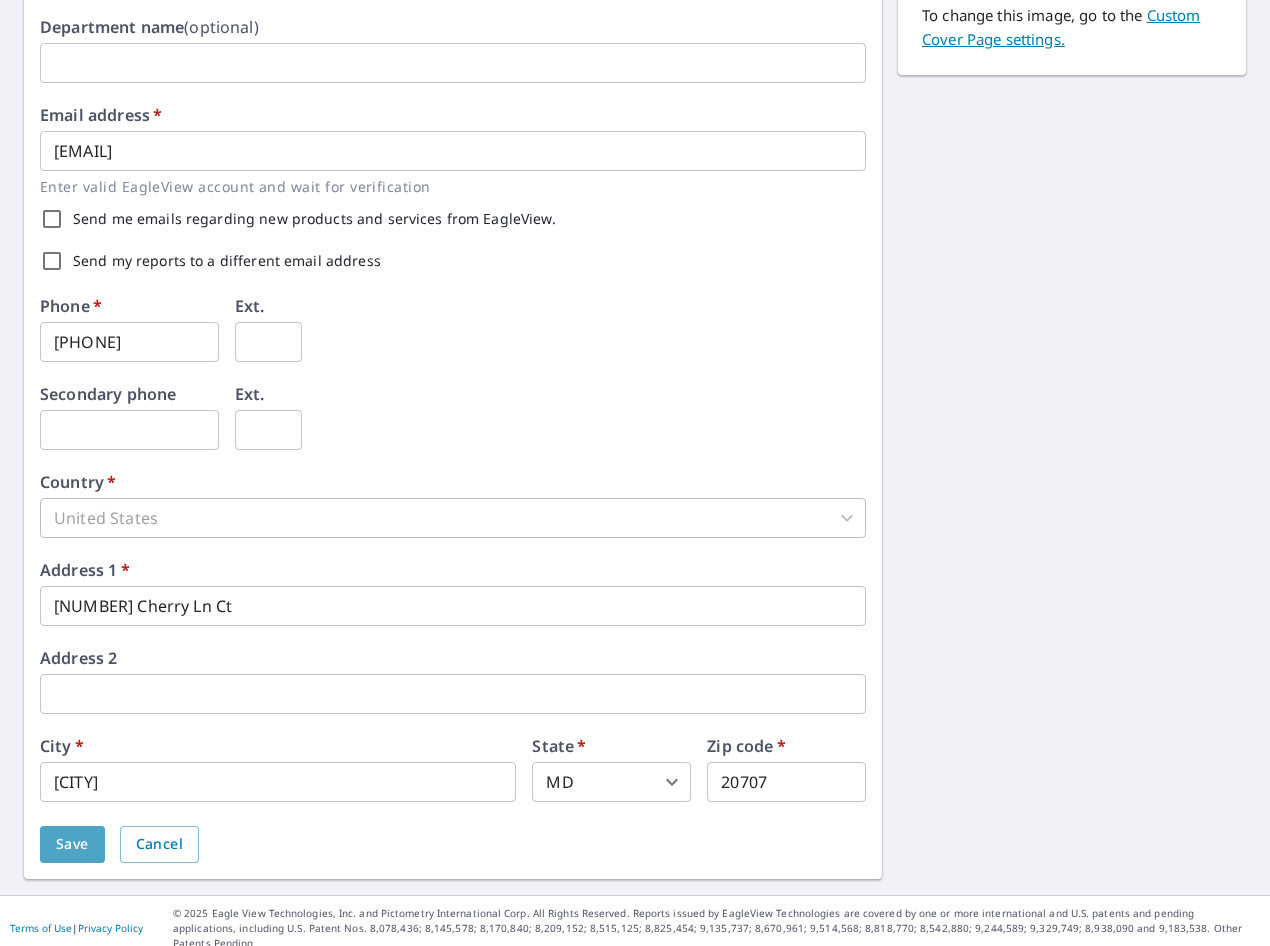 click on "Save" at bounding box center [72, 844] 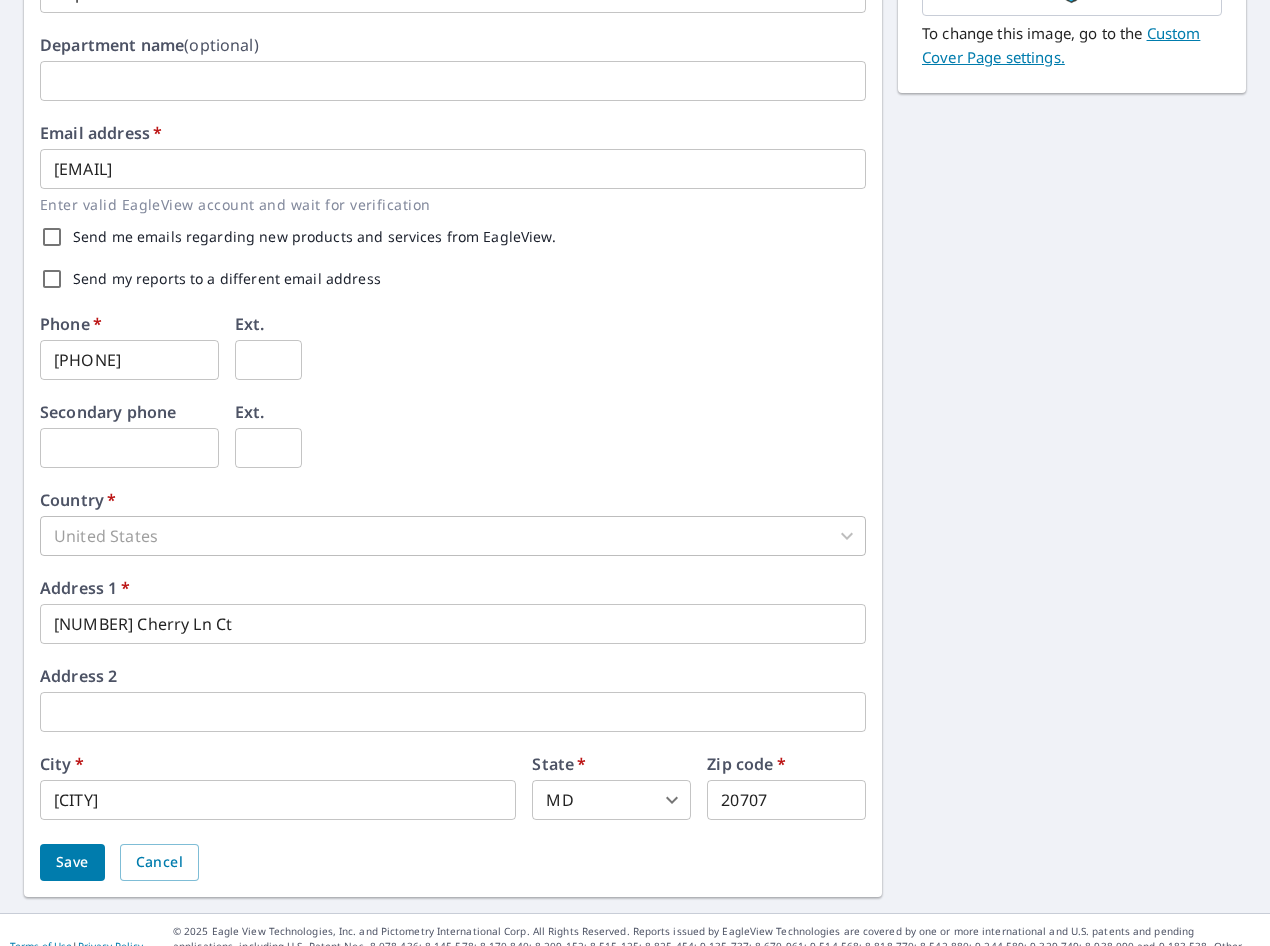 scroll, scrollTop: 513, scrollLeft: 0, axis: vertical 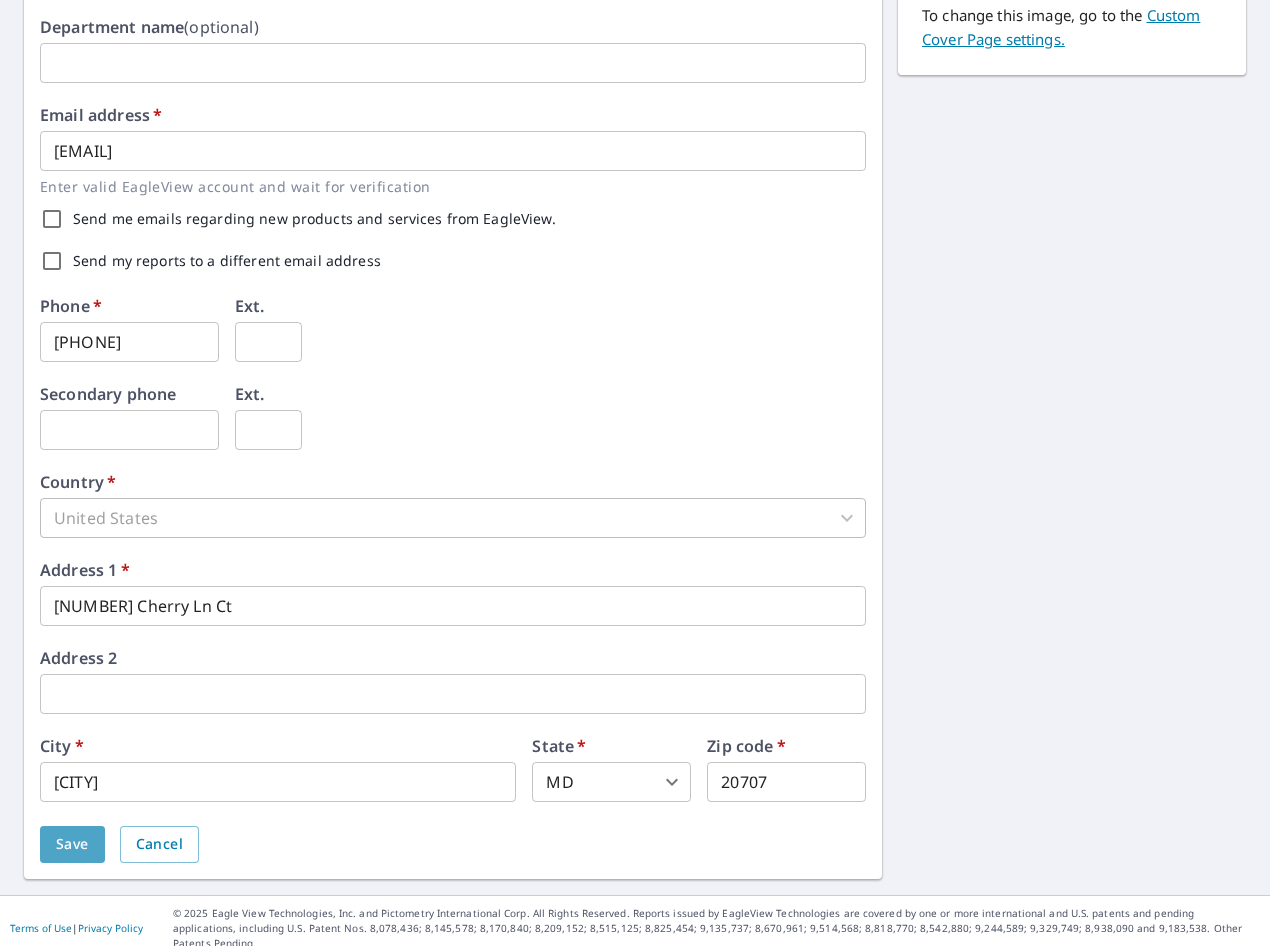 click on "Save" at bounding box center [72, 844] 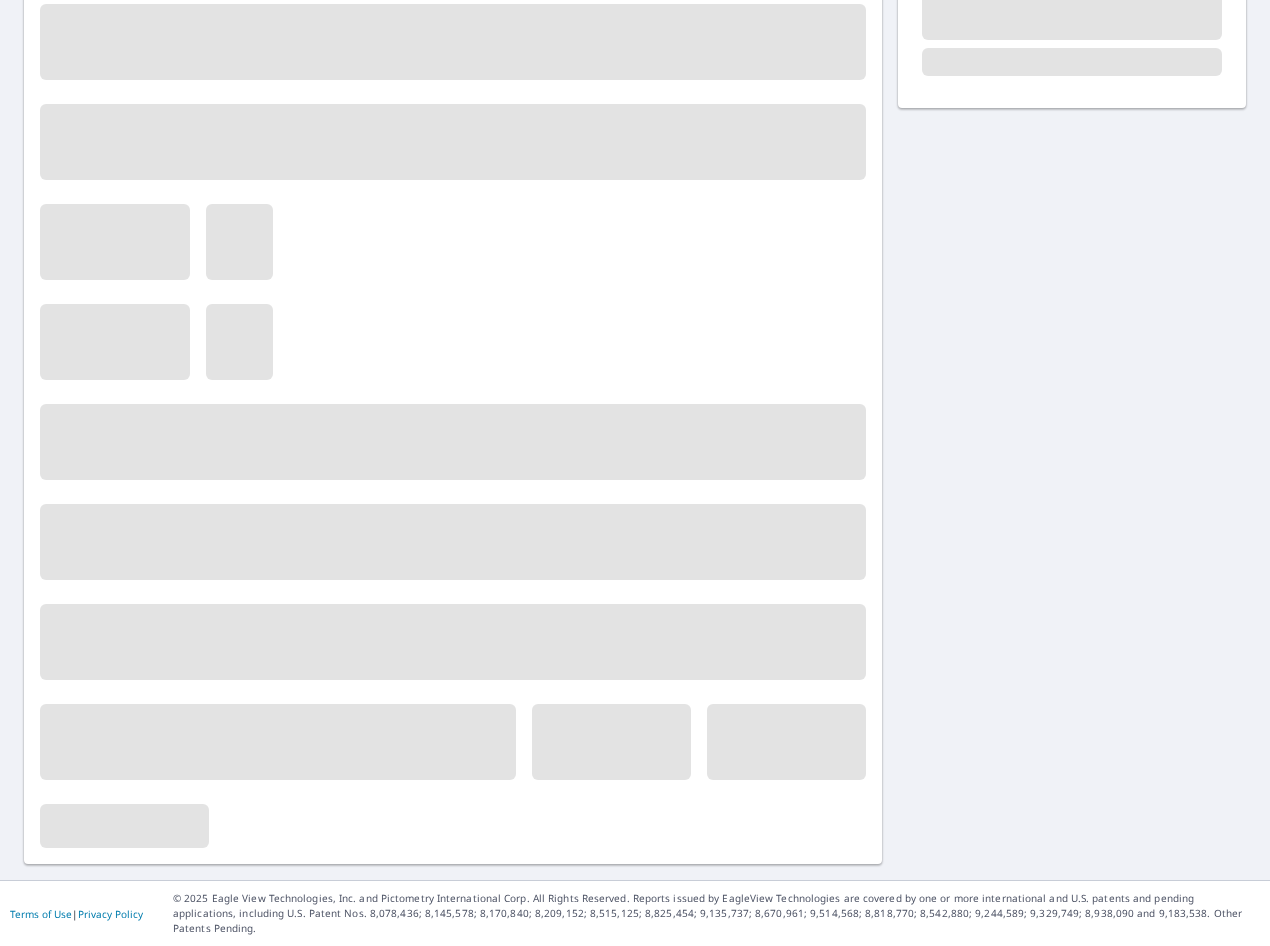 scroll, scrollTop: 0, scrollLeft: 0, axis: both 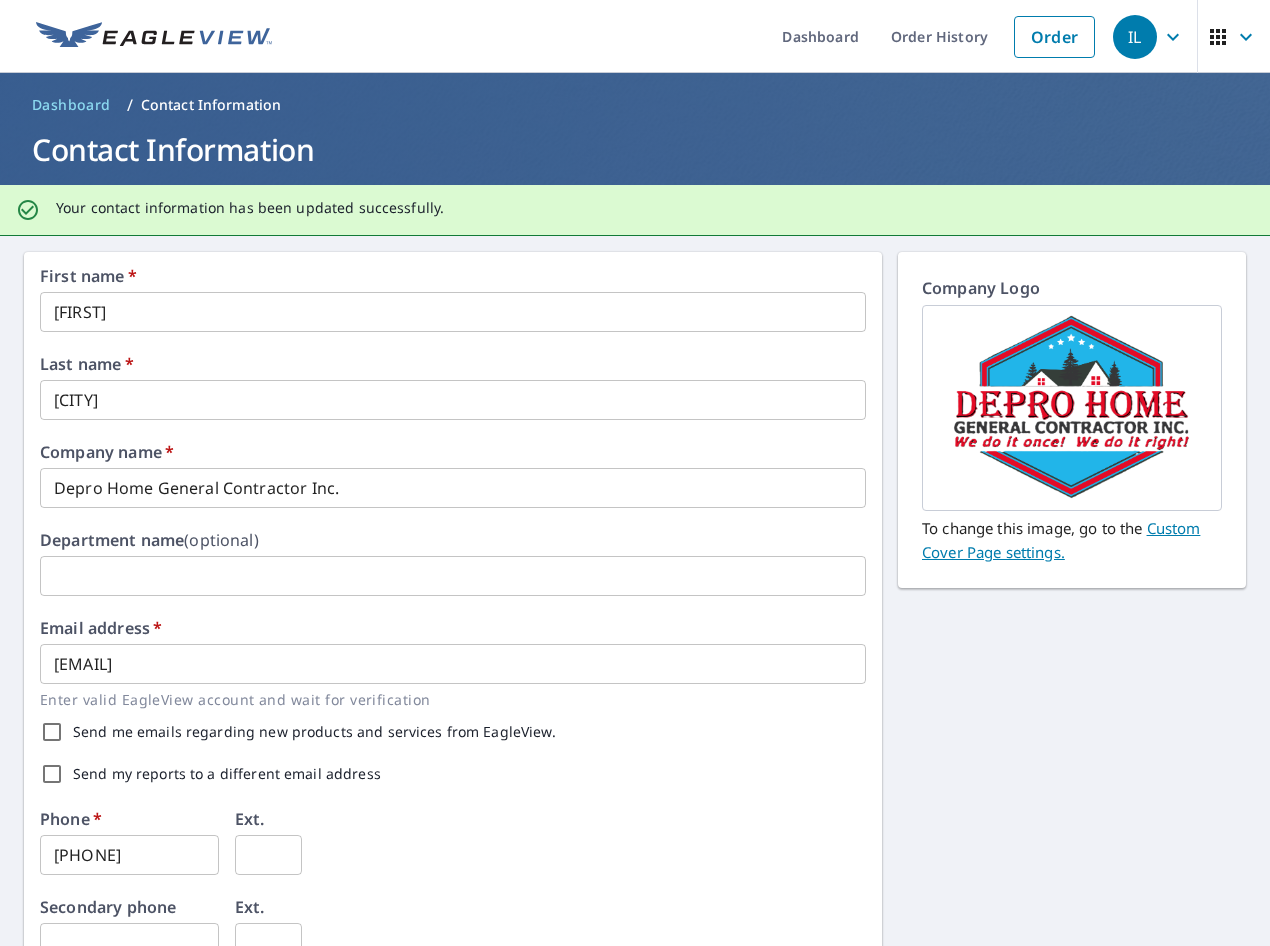 drag, startPoint x: 800, startPoint y: 40, endPoint x: 854, endPoint y: 50, distance: 54.91812 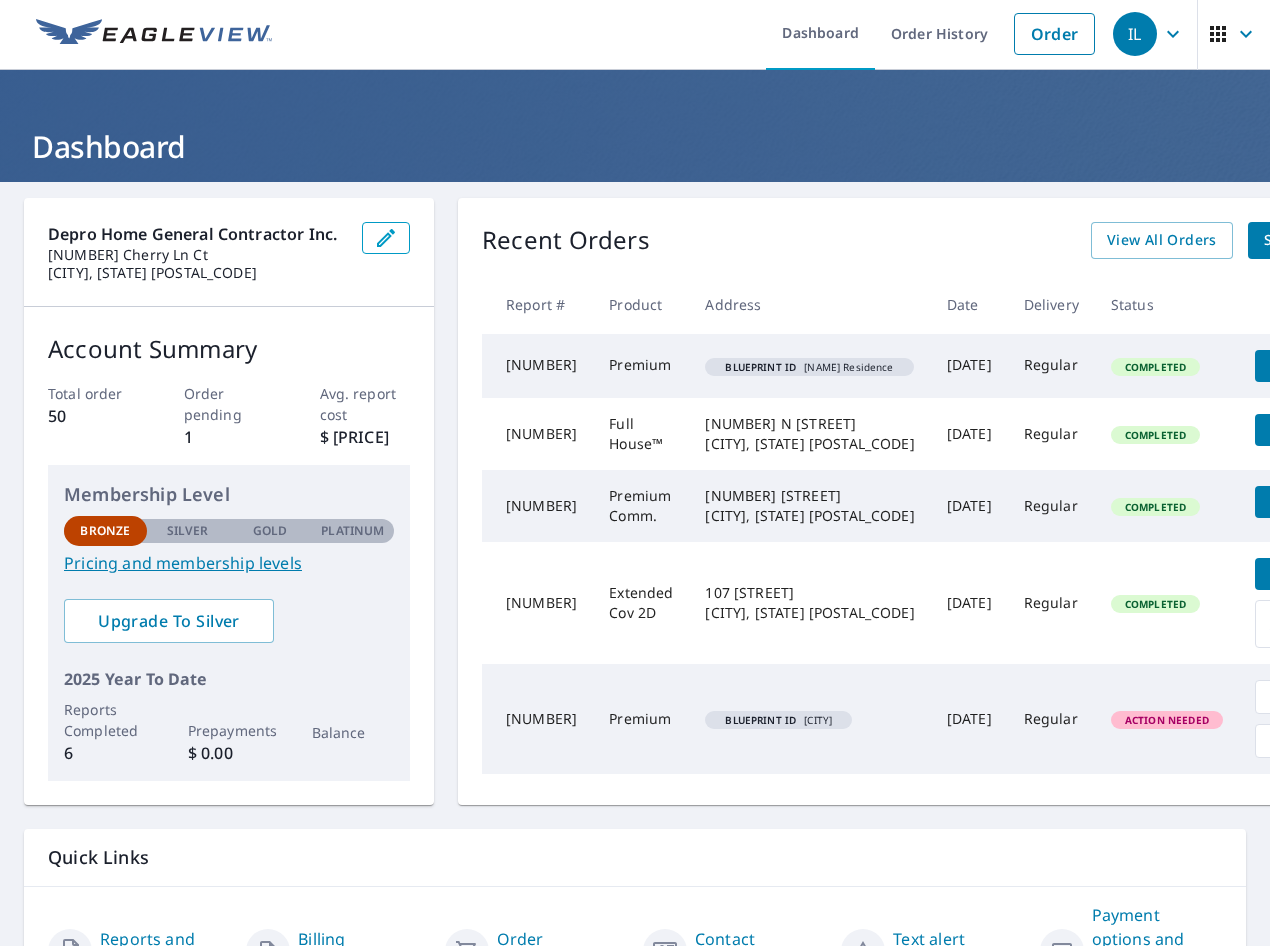 scroll, scrollTop: 0, scrollLeft: 0, axis: both 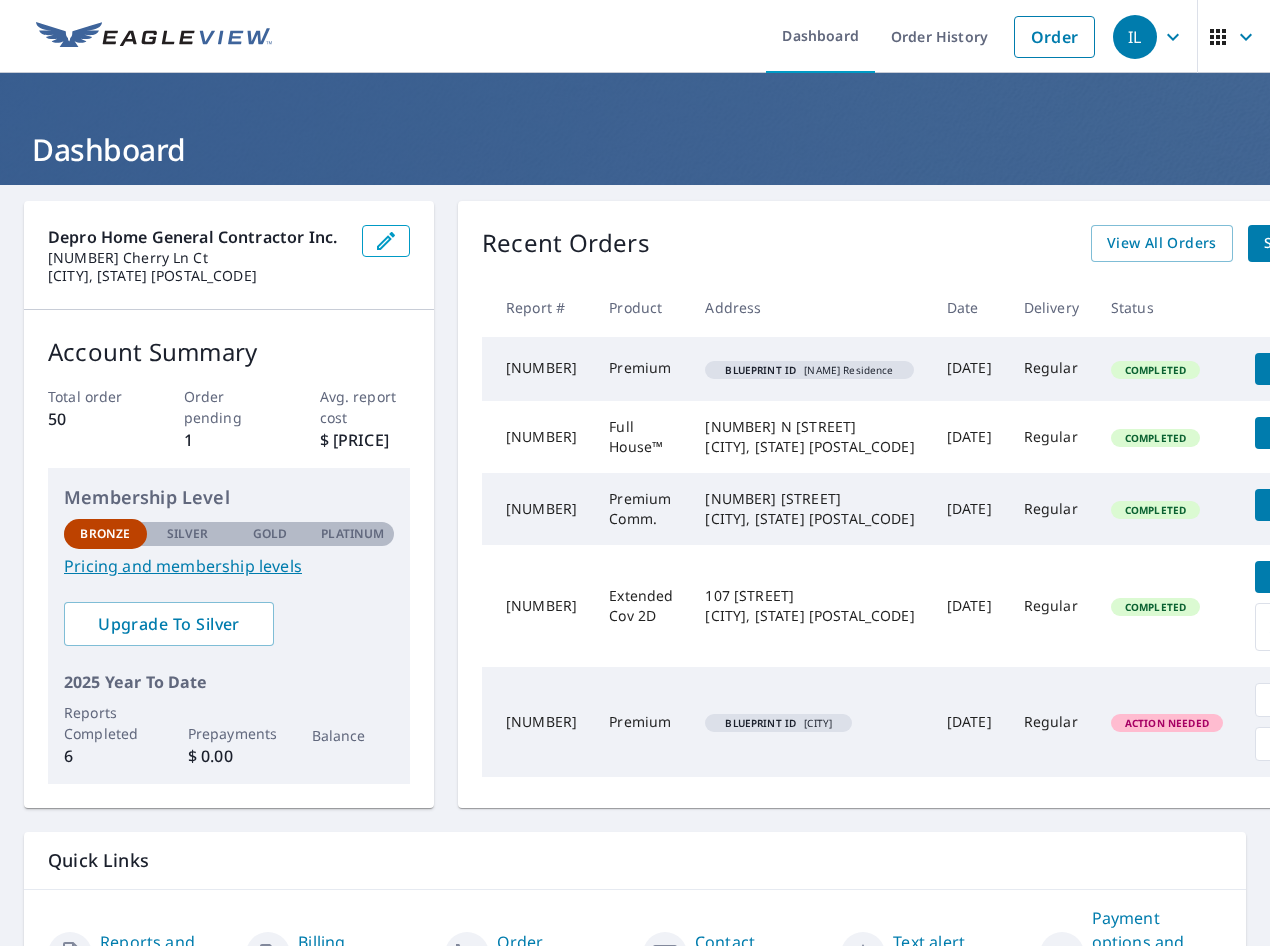 click 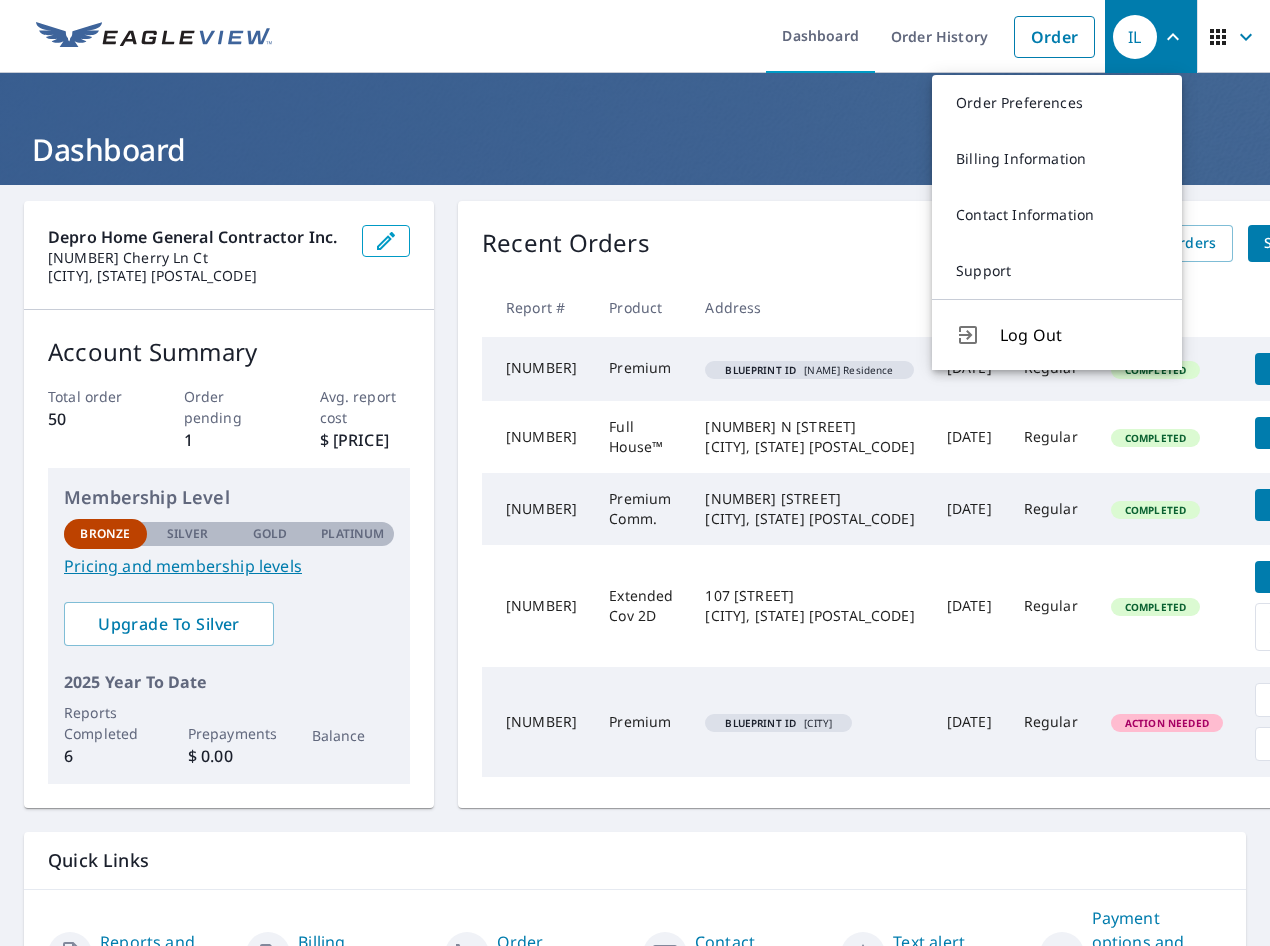 click on "Order" at bounding box center [1054, 37] 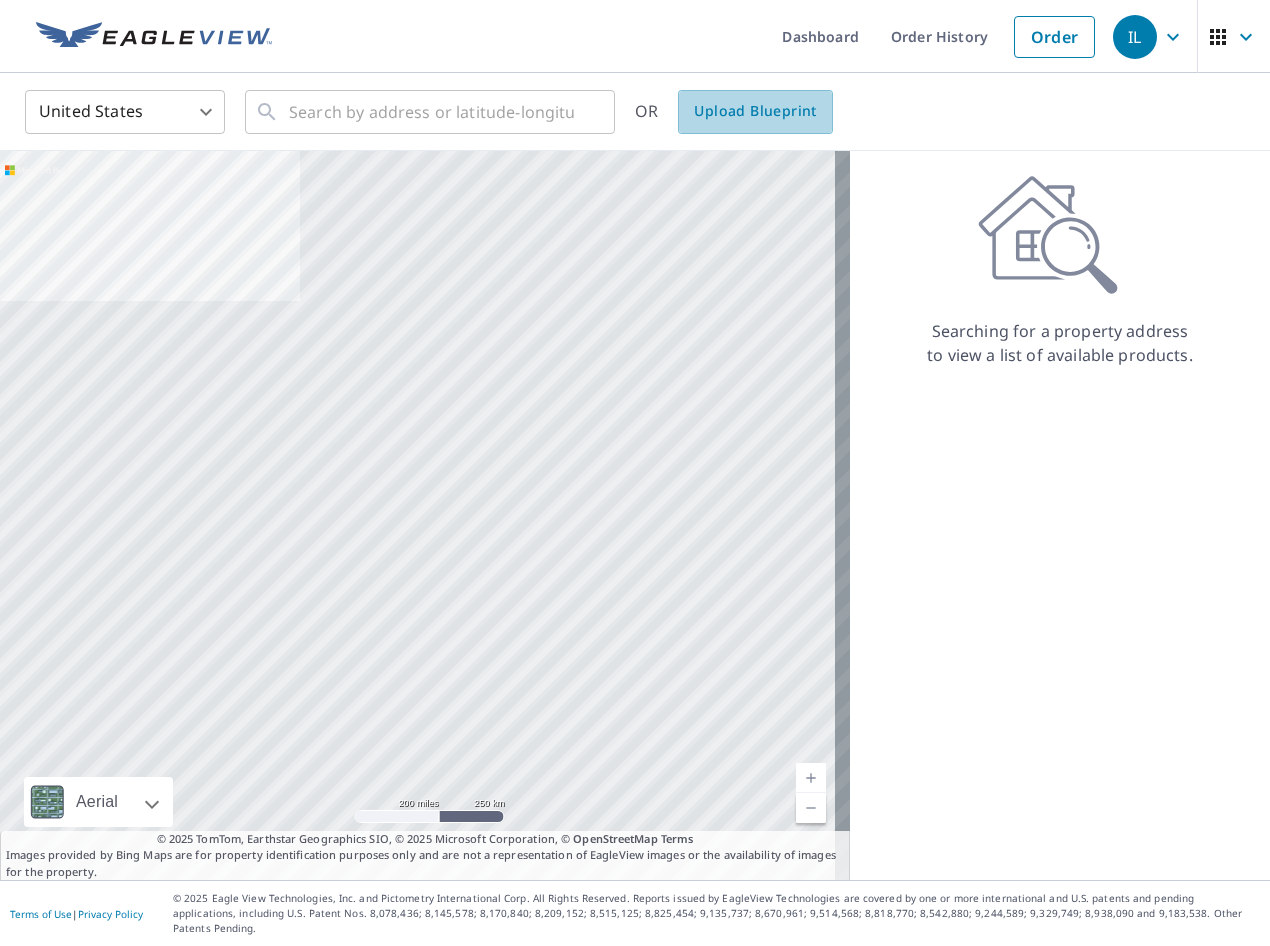 click on "Upload Blueprint" at bounding box center [755, 111] 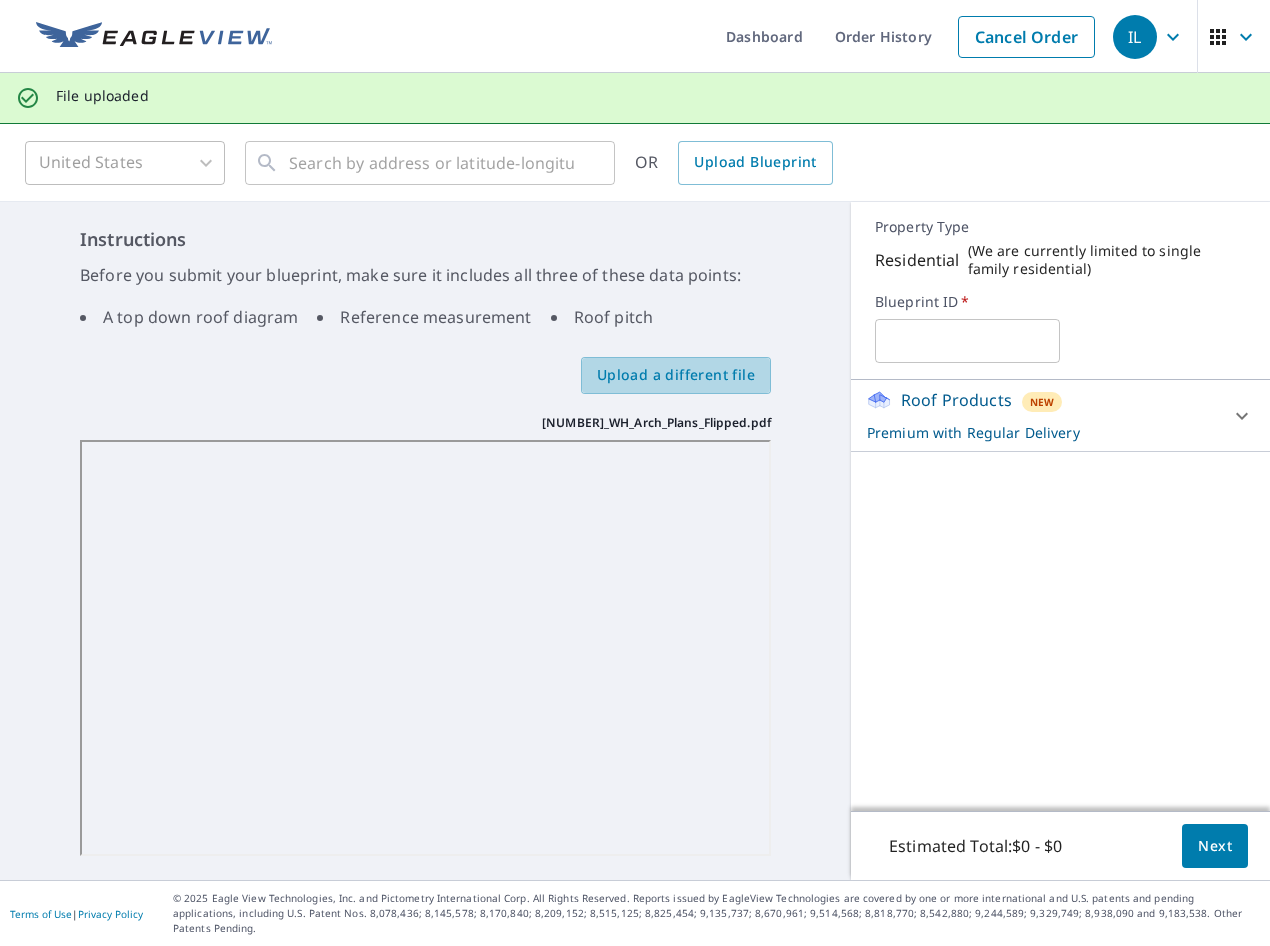 click on "Upload a different file" at bounding box center (676, 375) 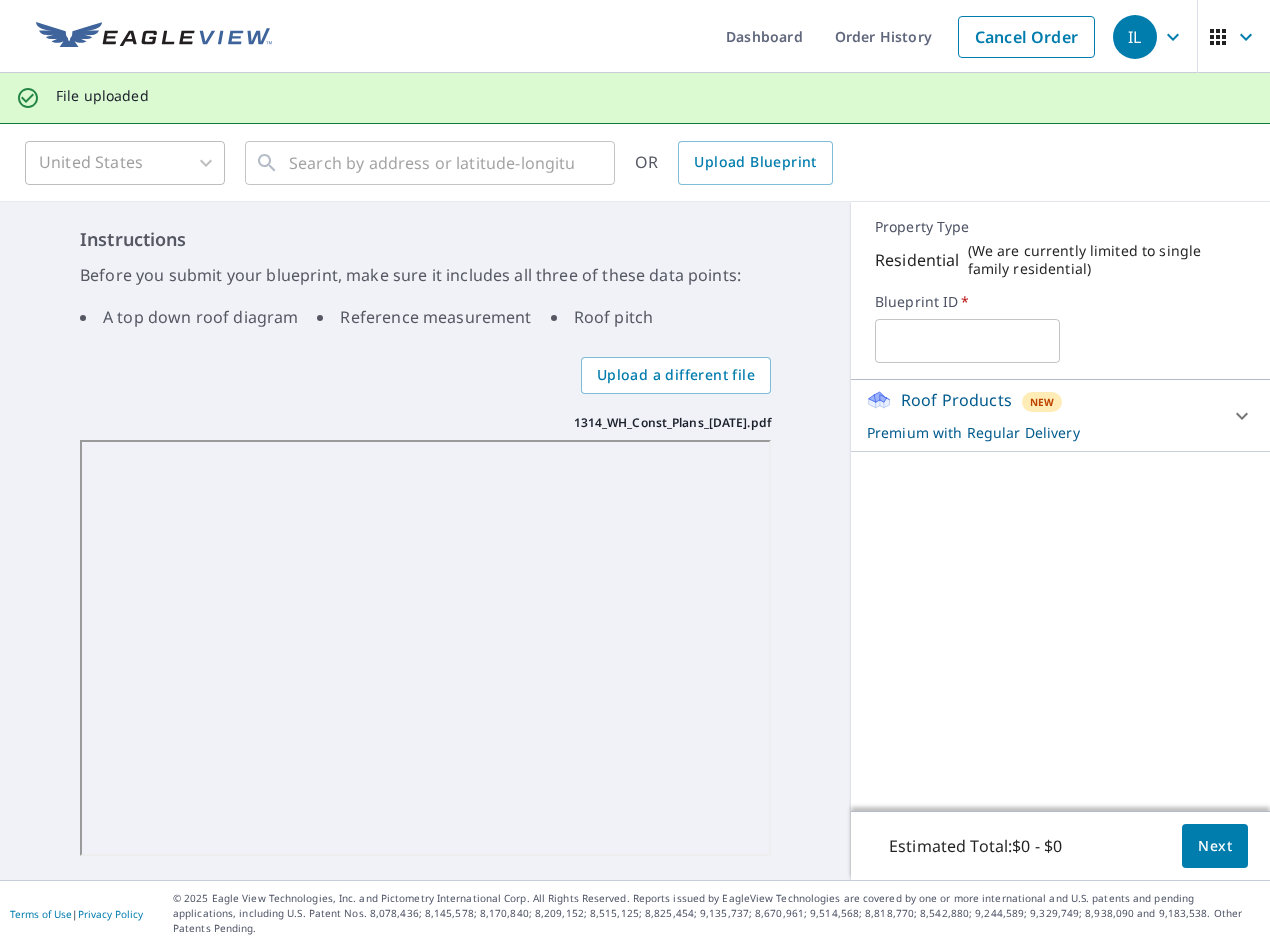 click at bounding box center (968, 341) 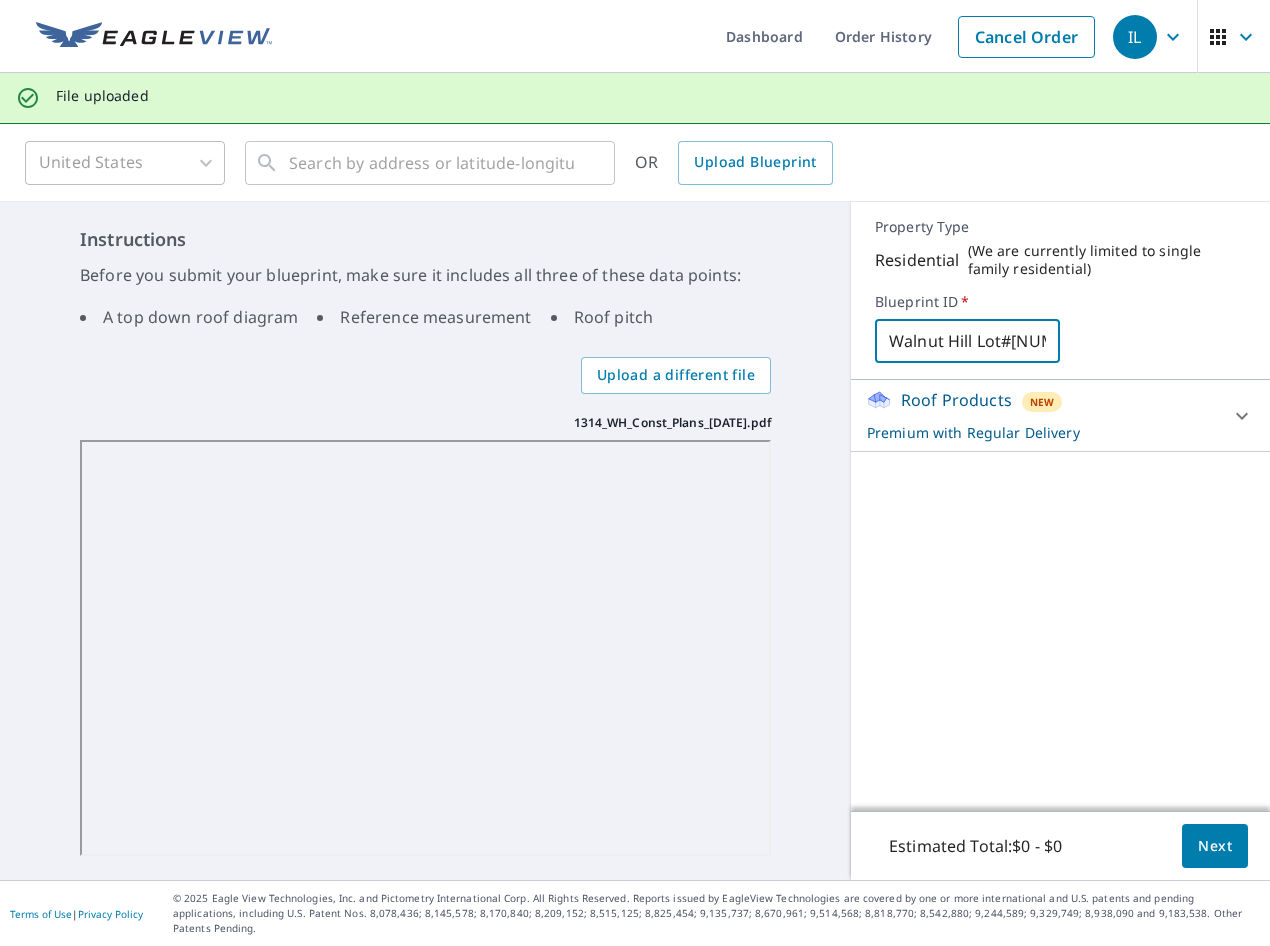 type on "Walnut Hill Lot#[NUMBER]" 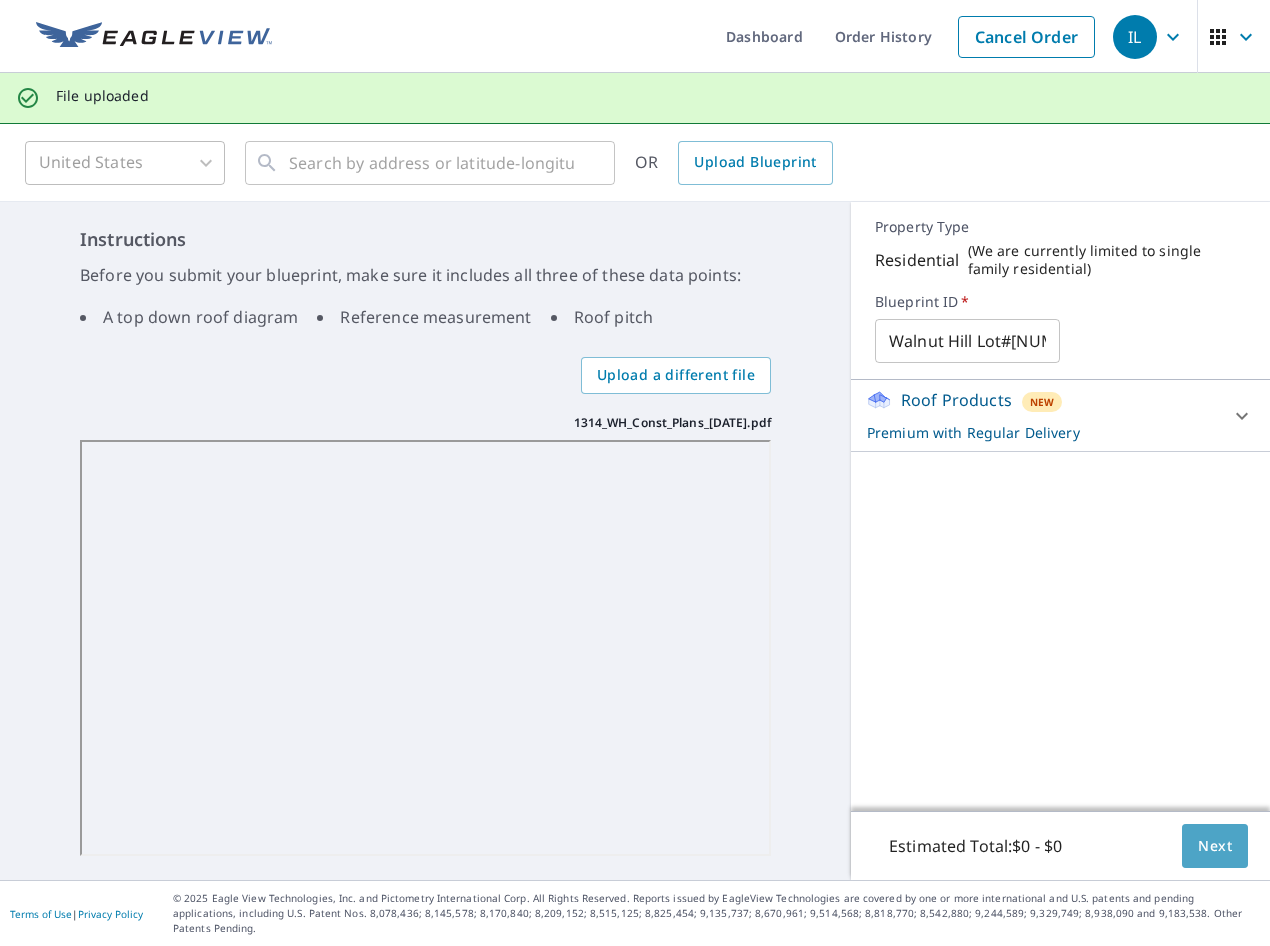 click on "Next" at bounding box center [1215, 846] 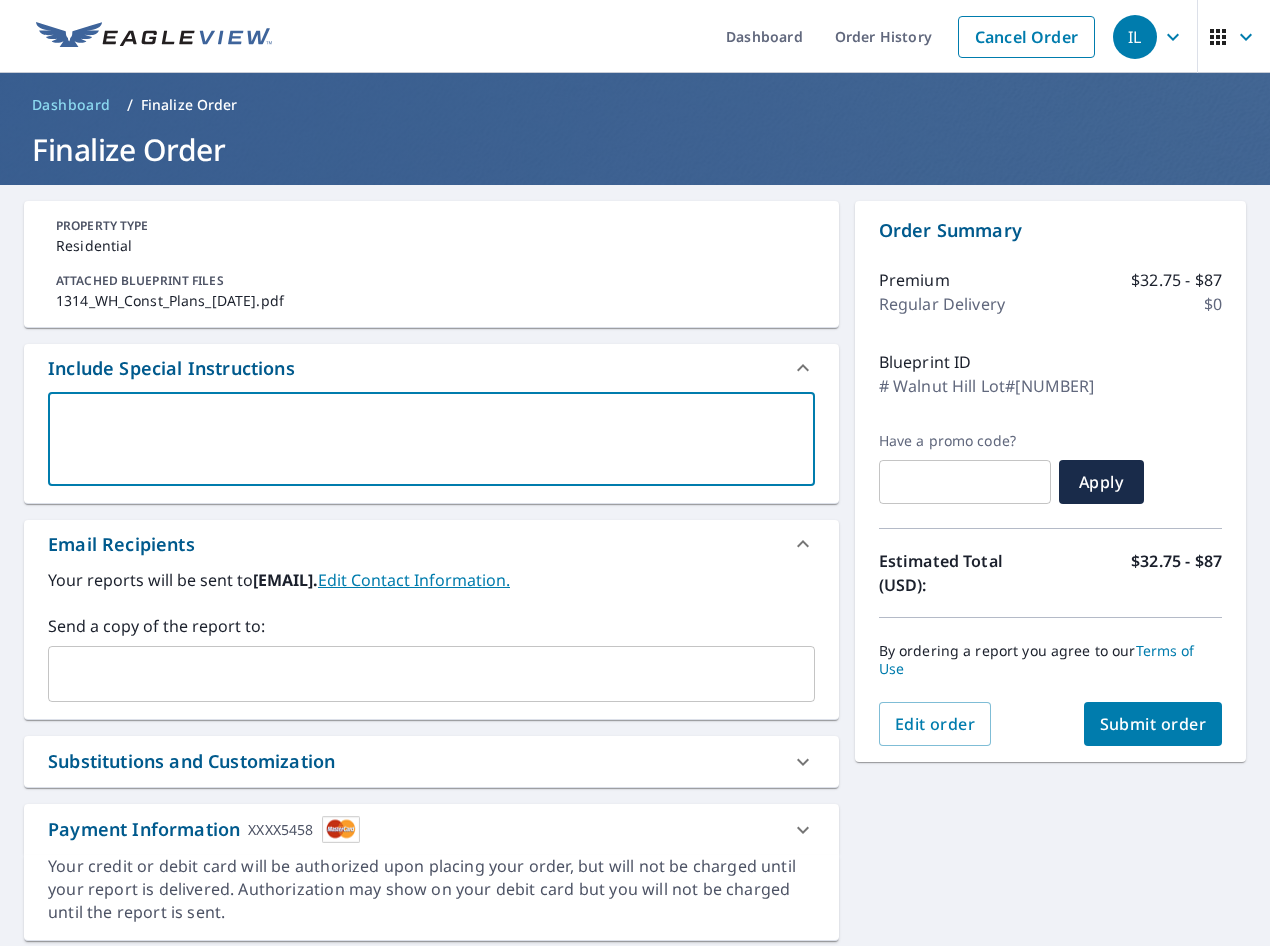 click at bounding box center [431, 439] 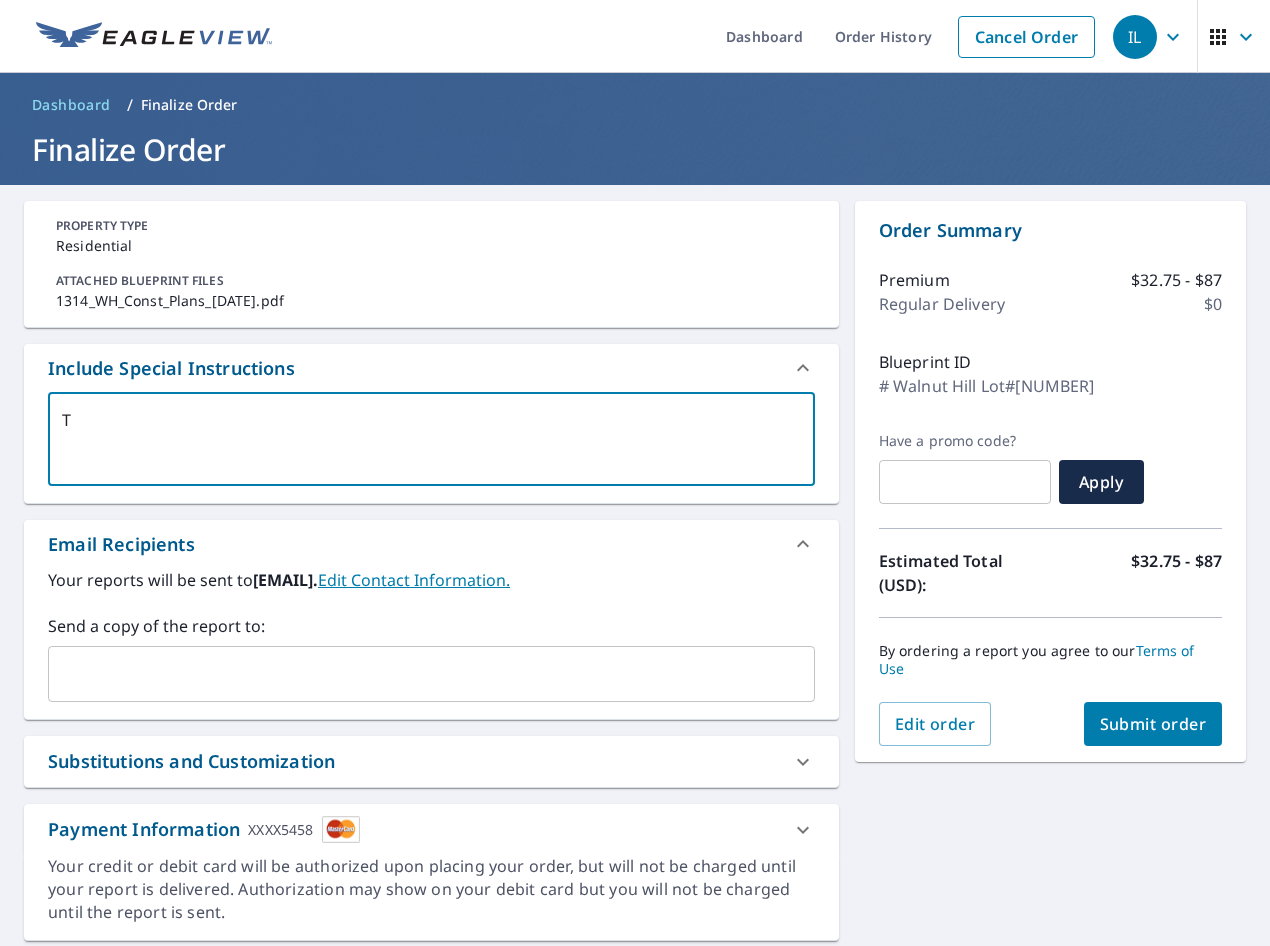 type on "Th" 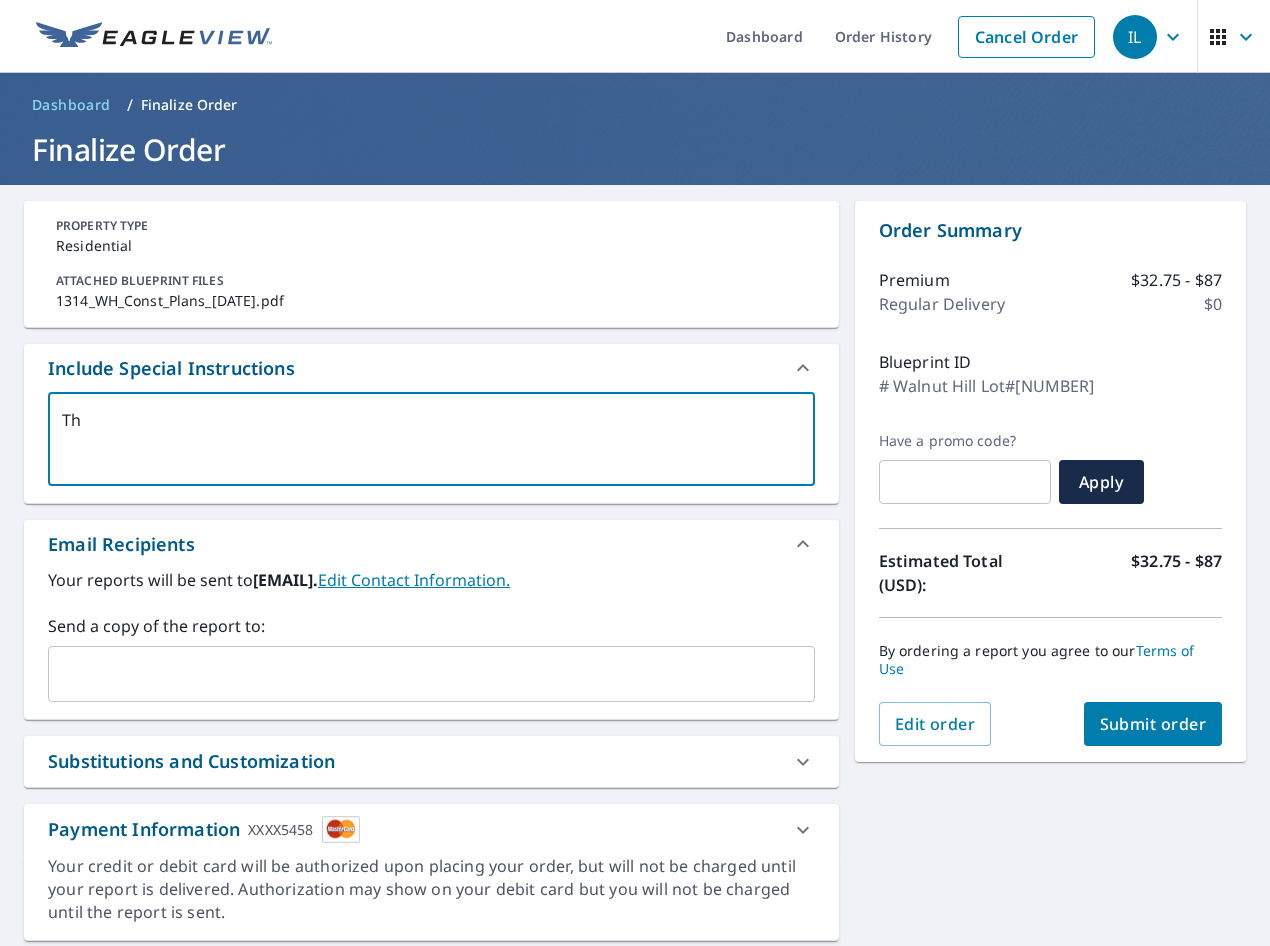 type on "The" 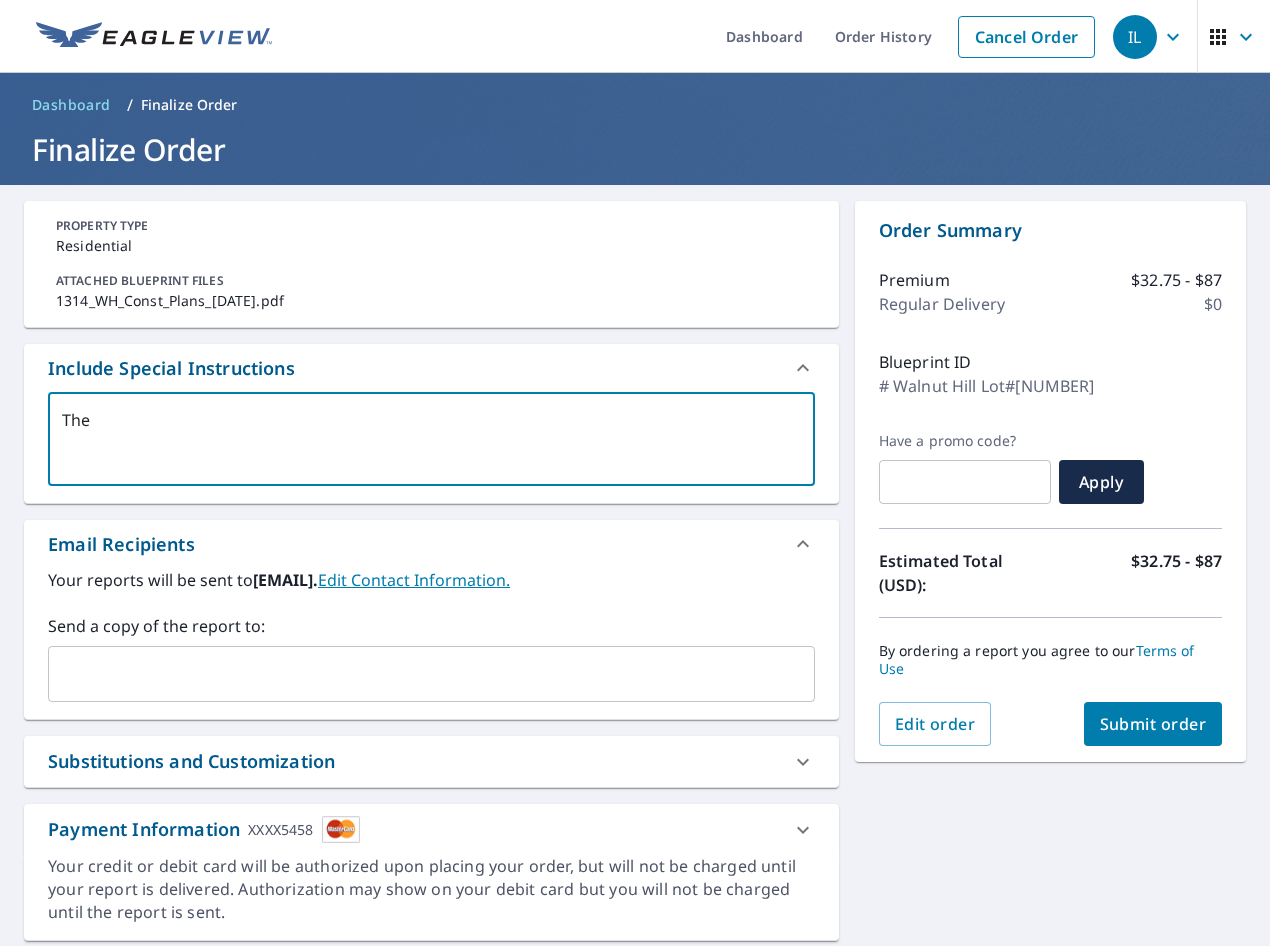 type on "The" 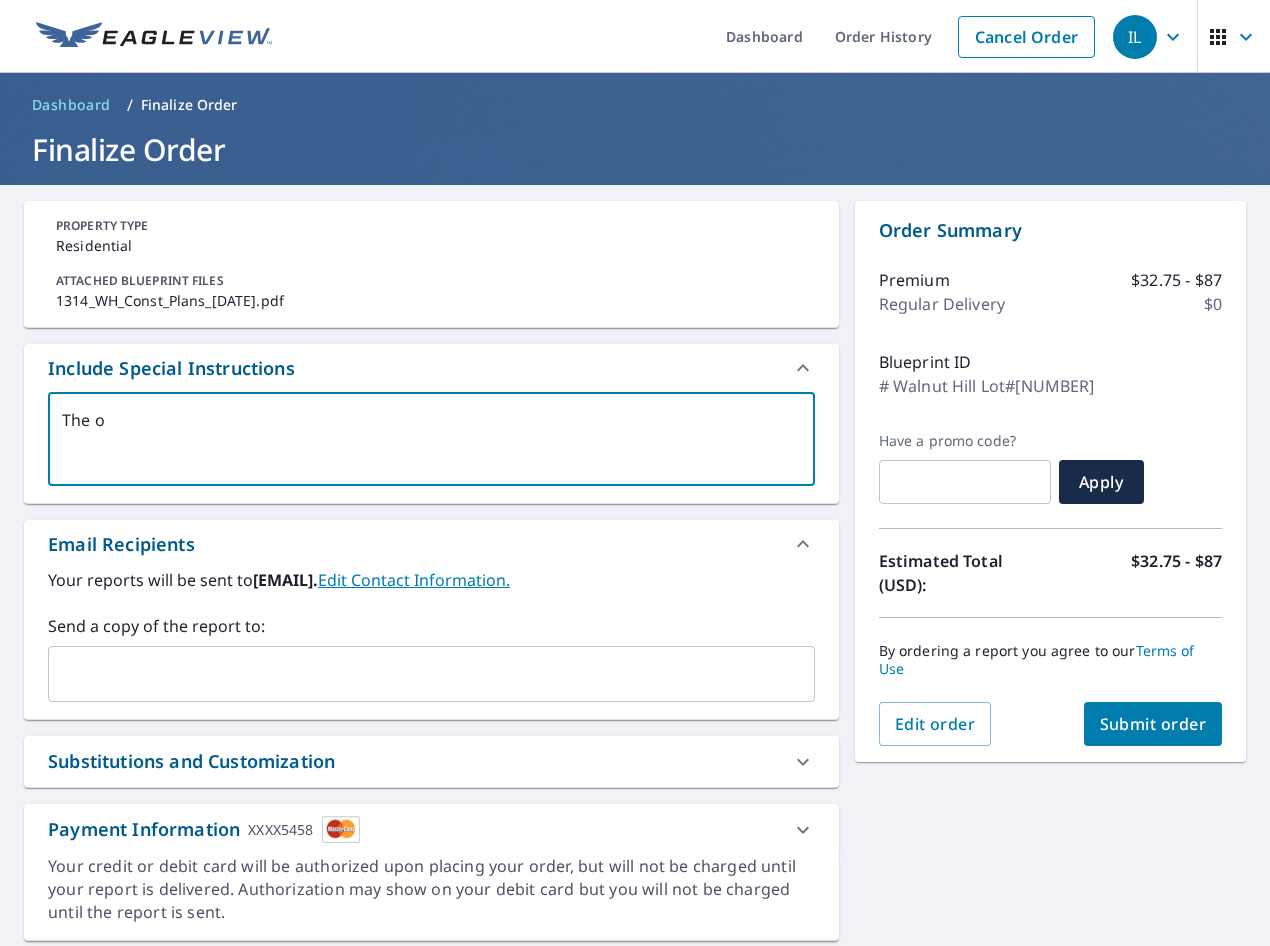 type on "The ov" 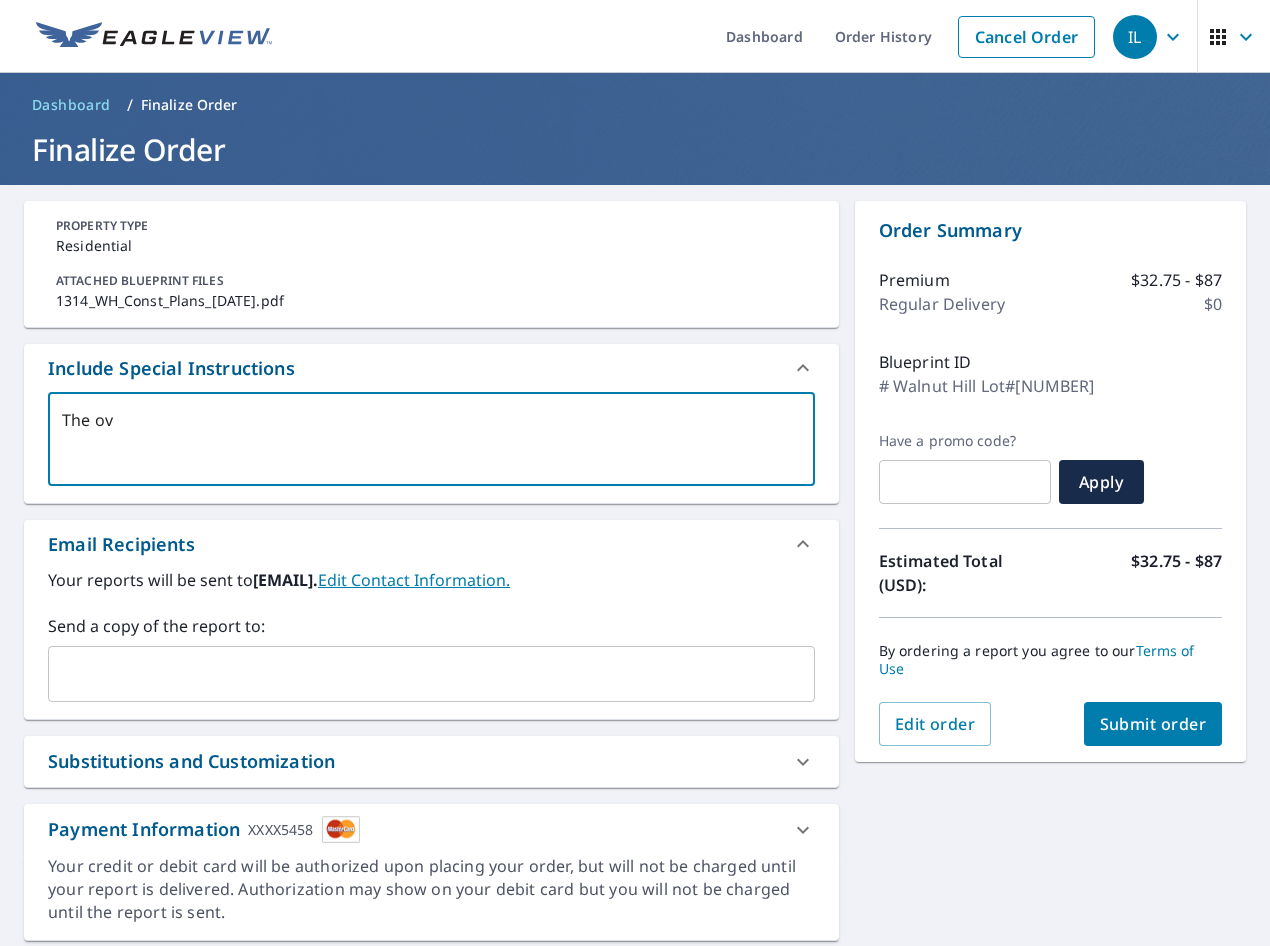 type on "The ove" 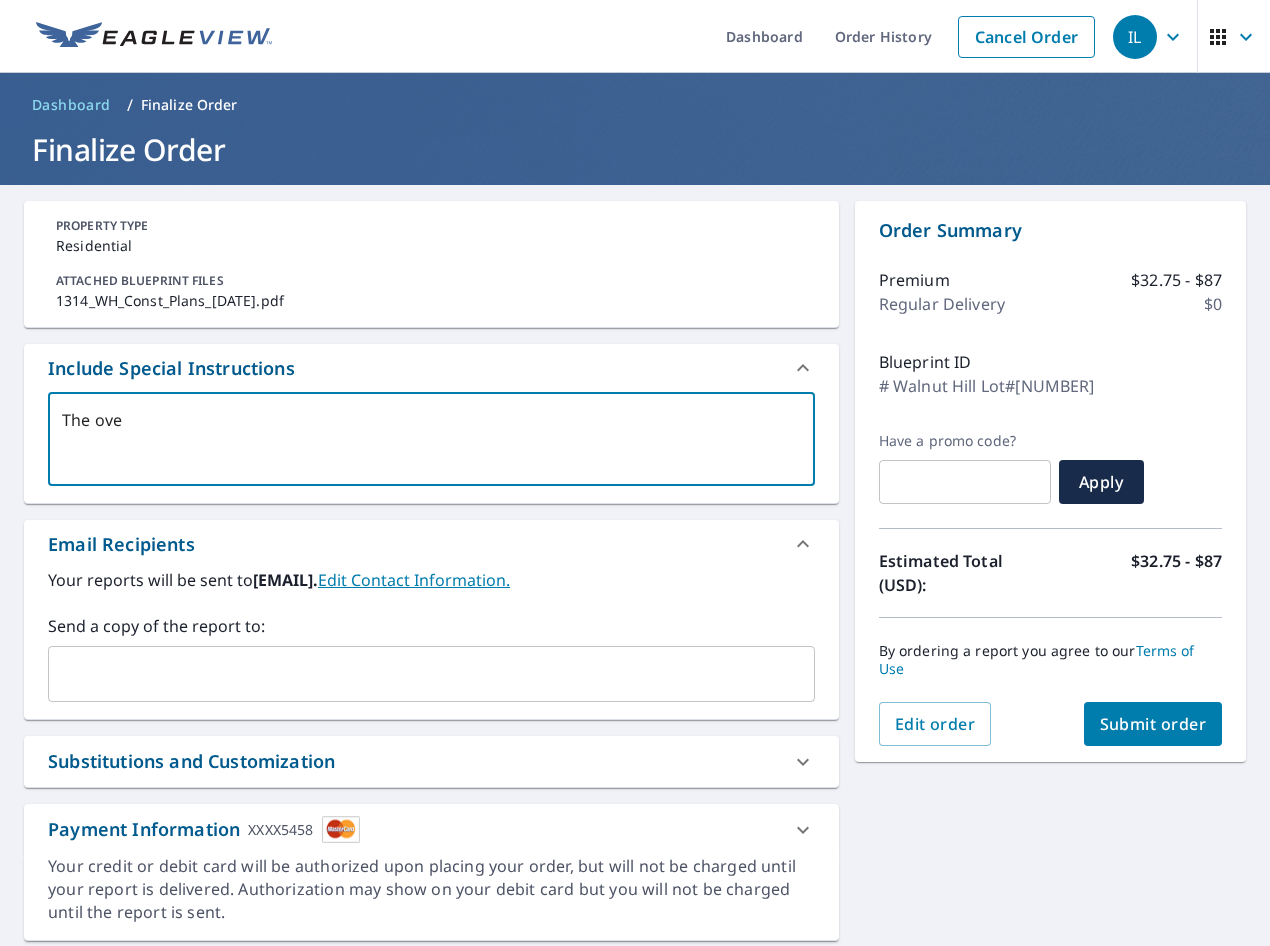 type on "x" 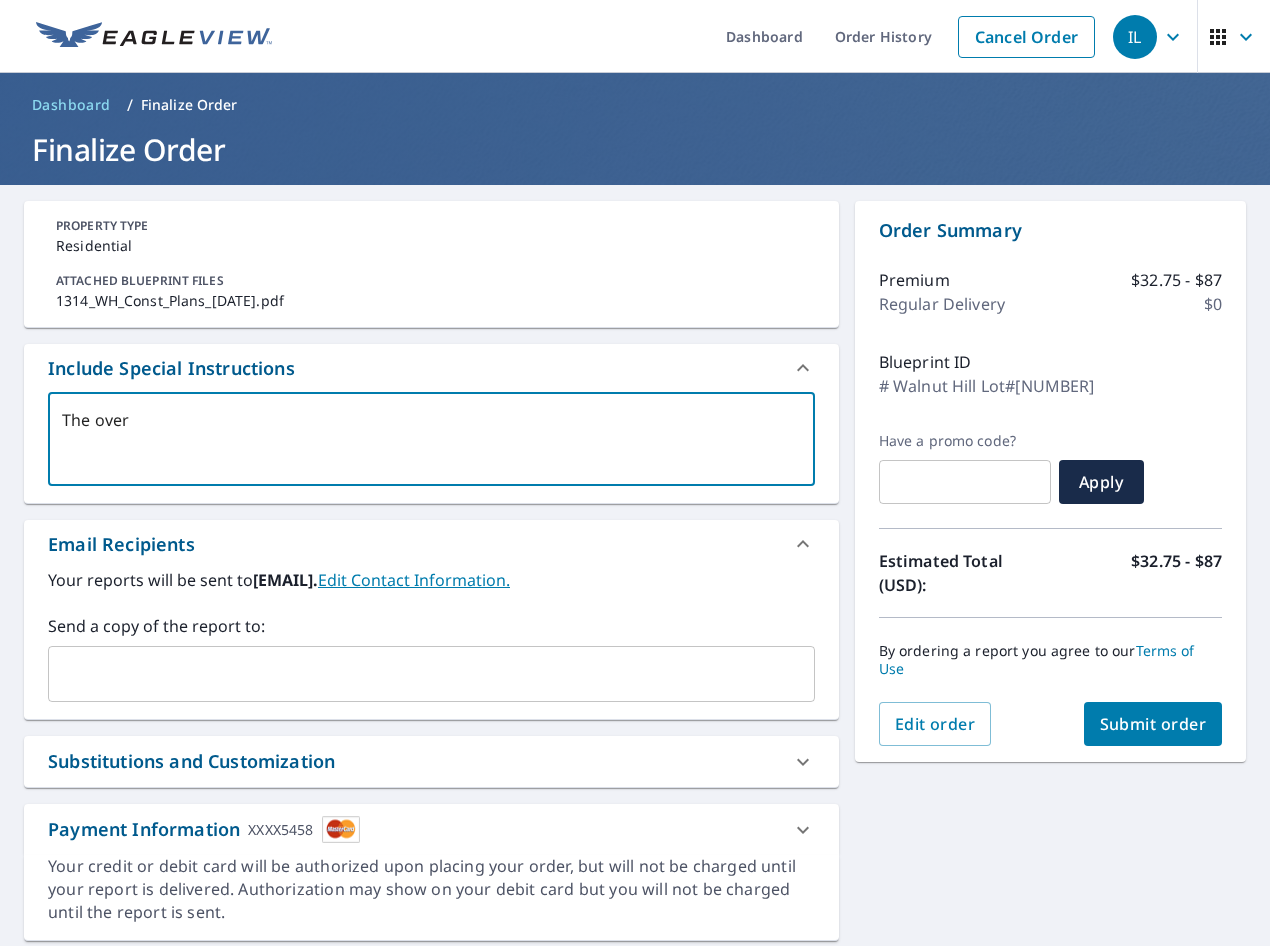 type on "The over" 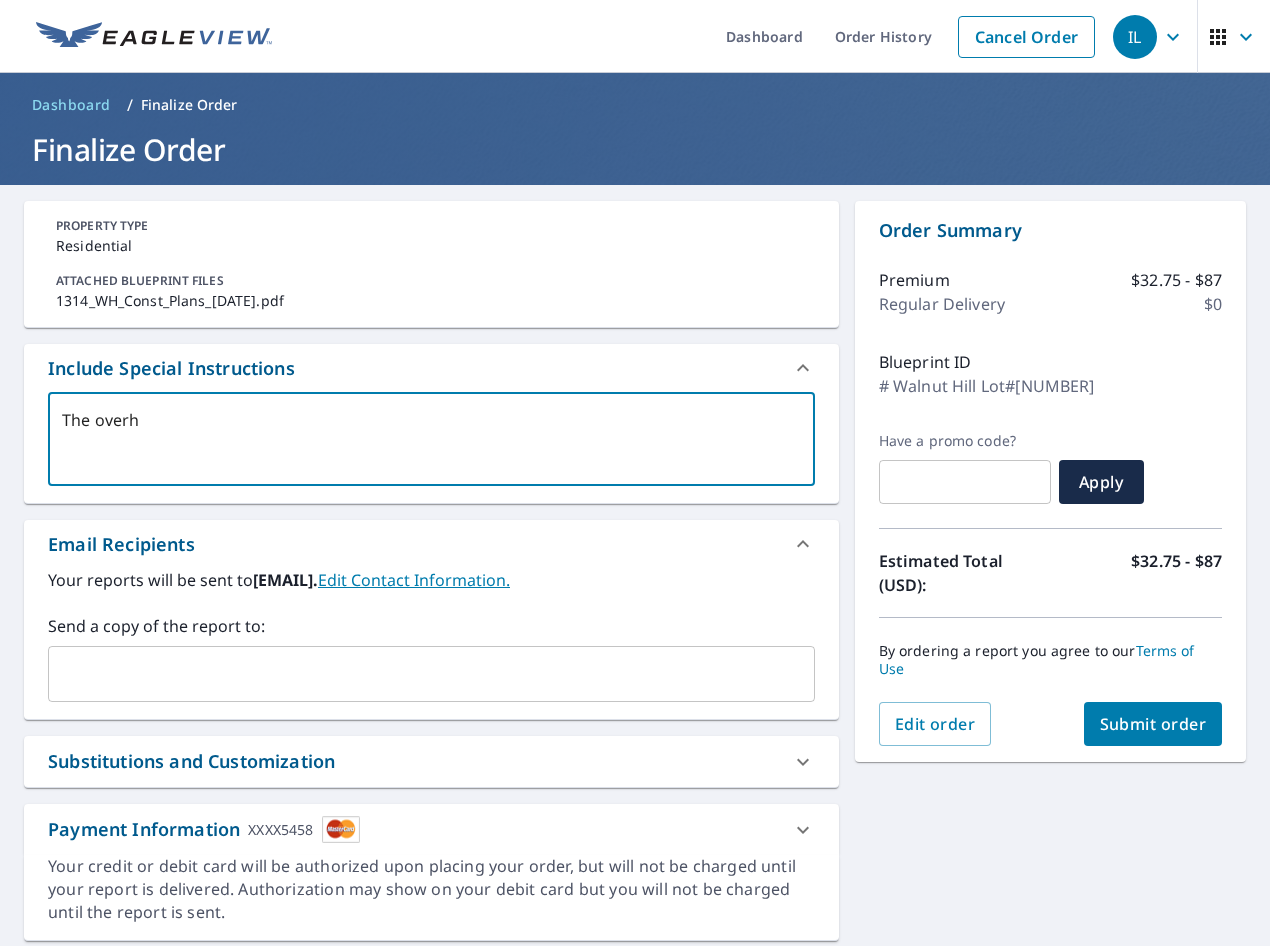 type on "The overha" 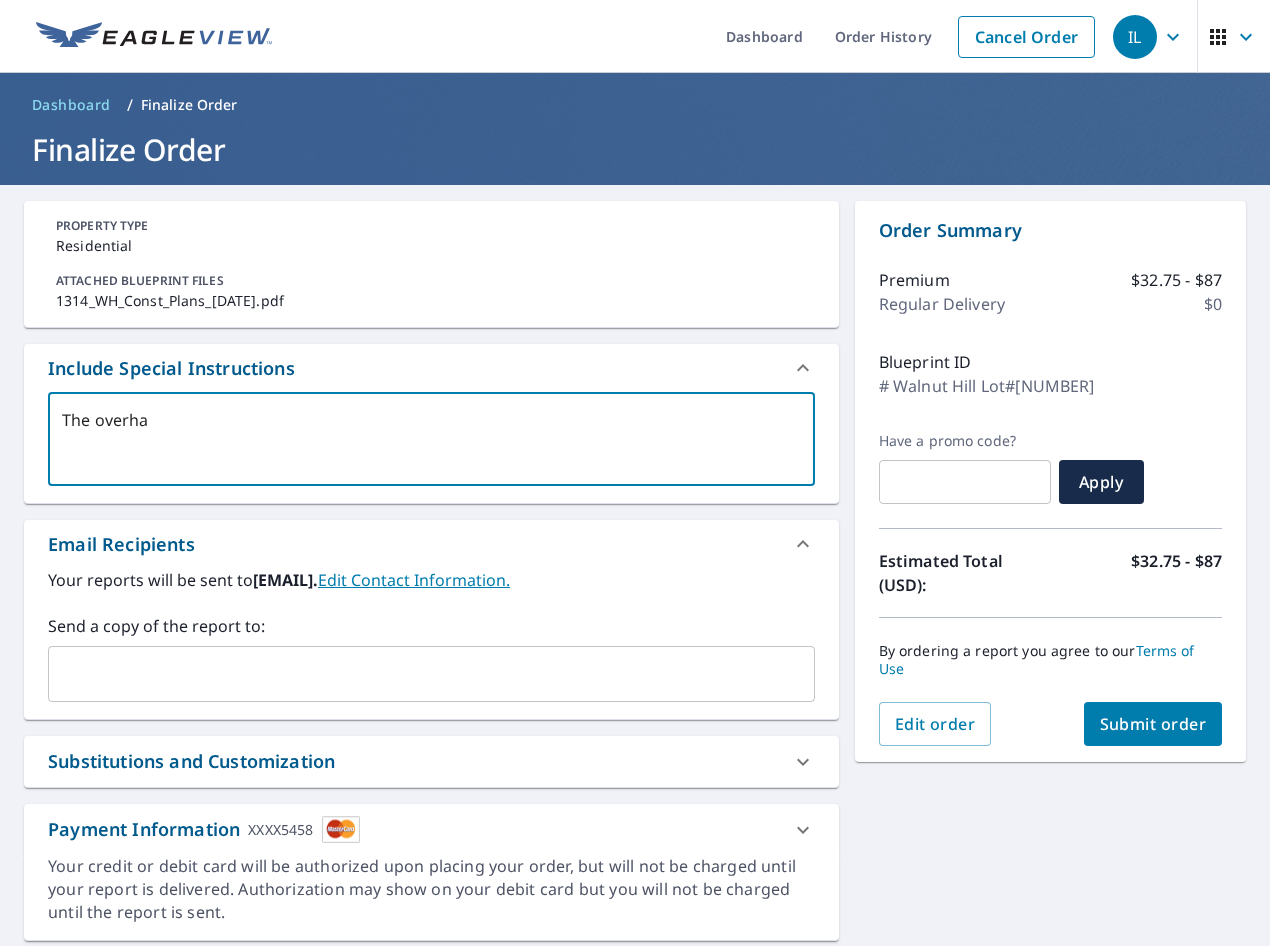 type on "The overhan" 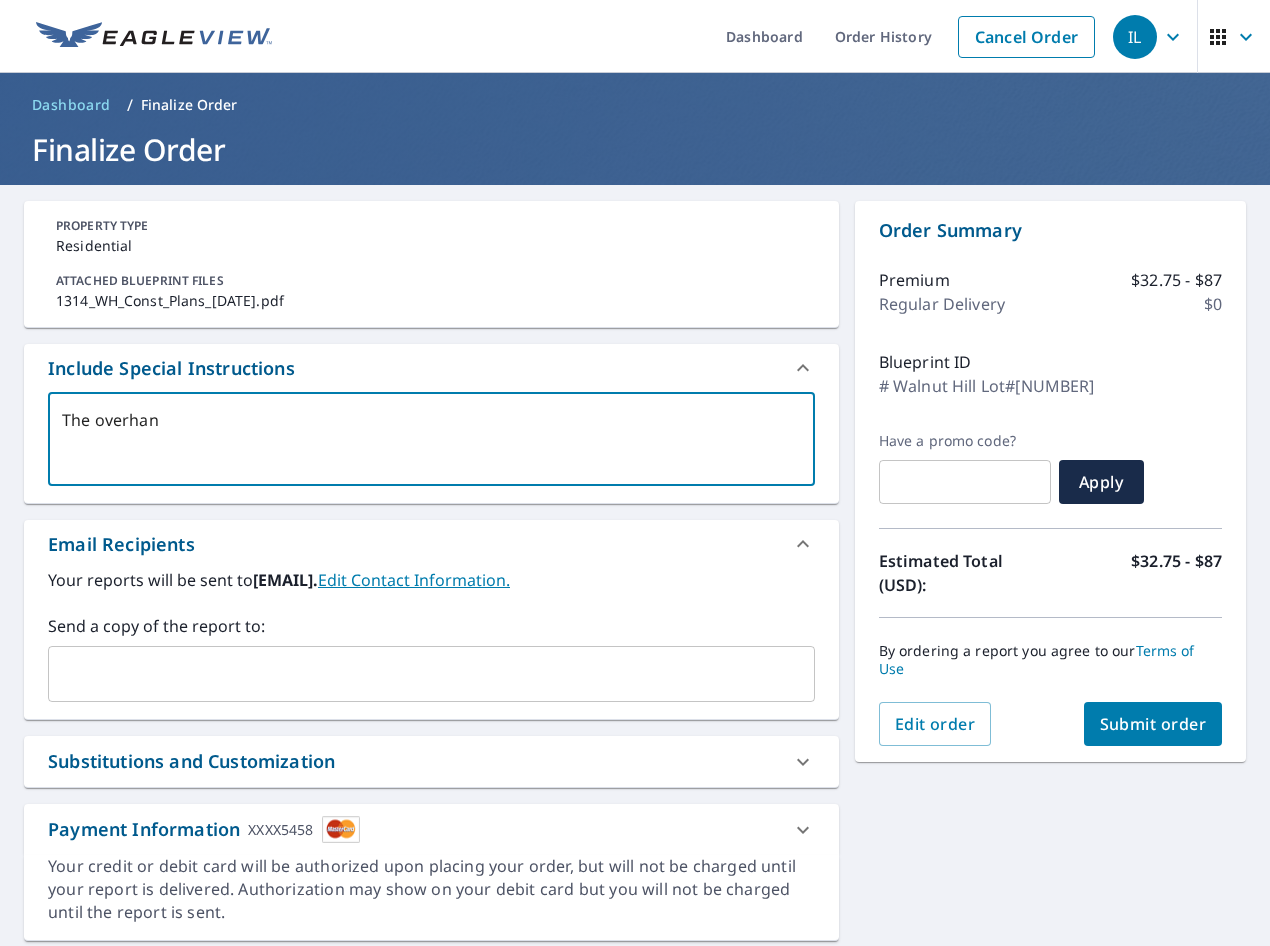 type on "The overhand" 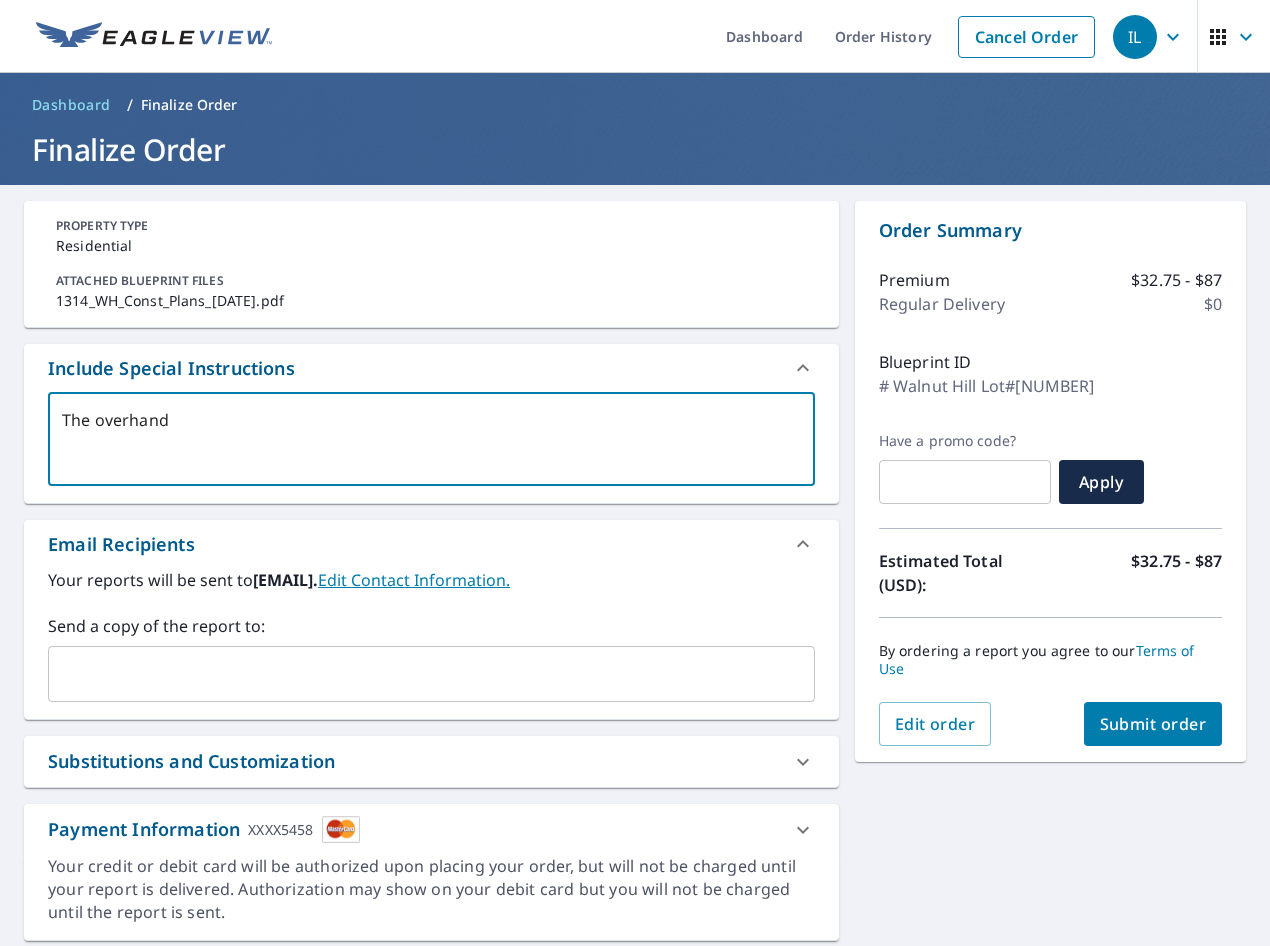 type on "The overhand" 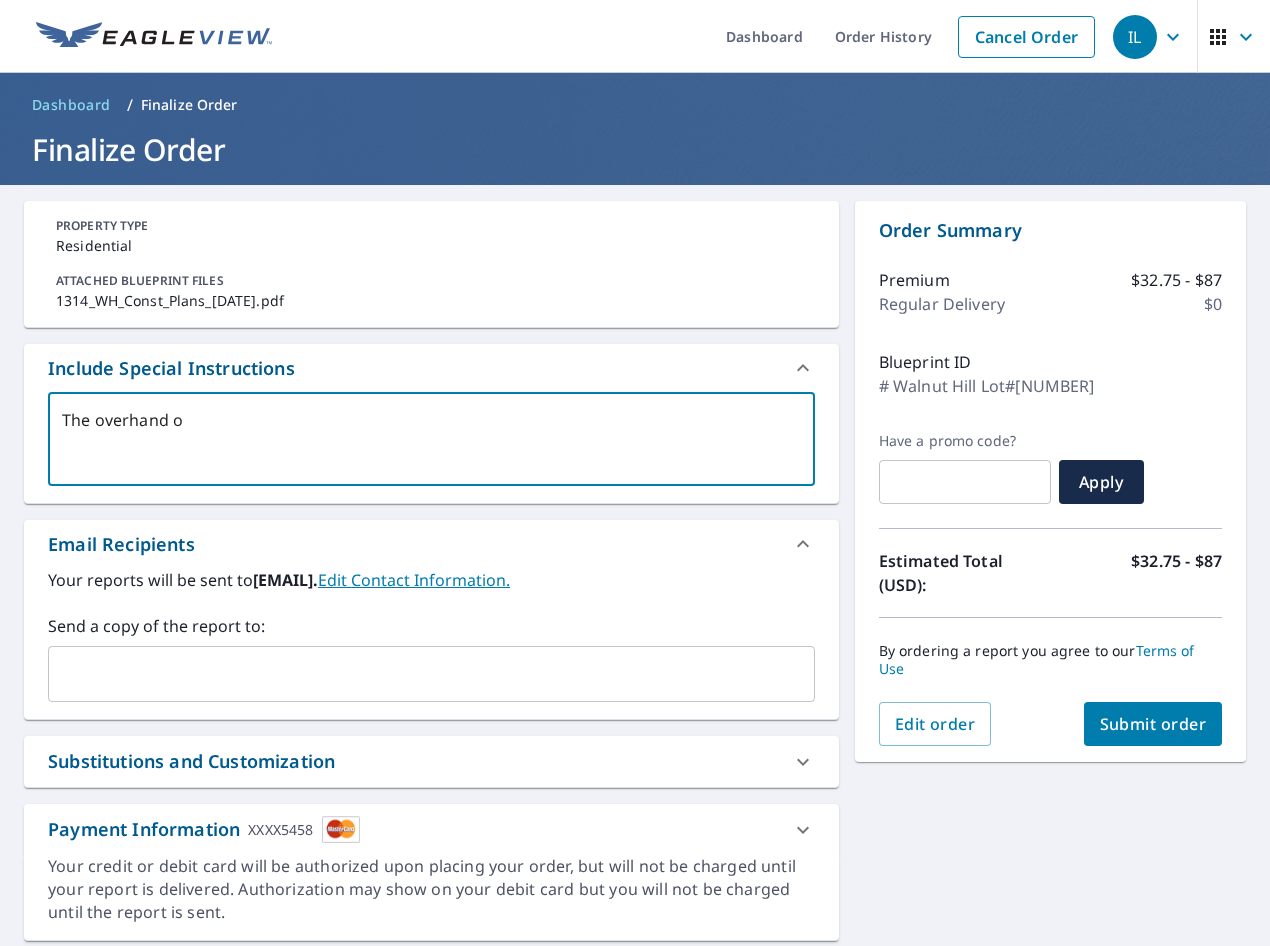 type on "The overhand of" 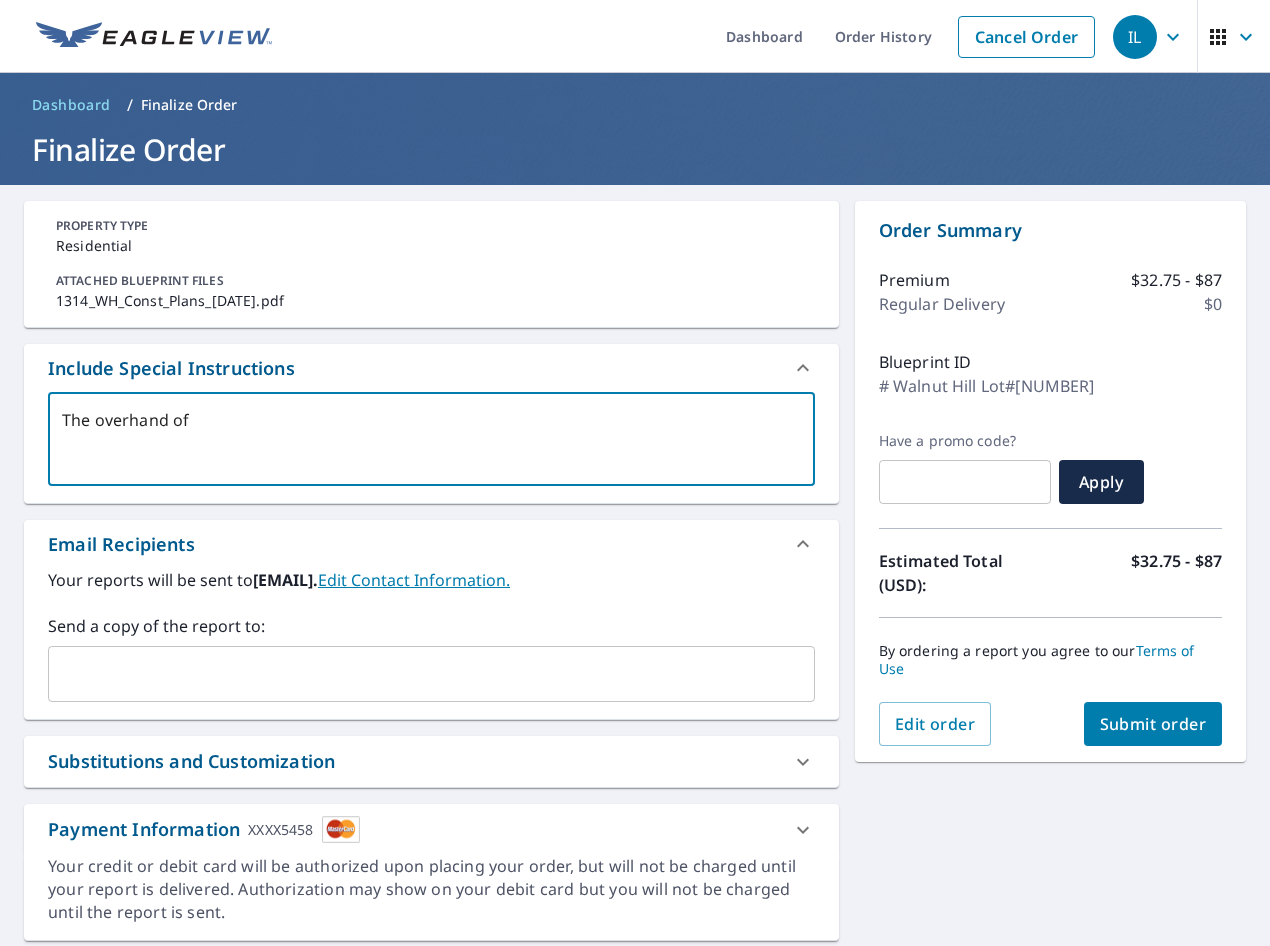 type on "The overhand of" 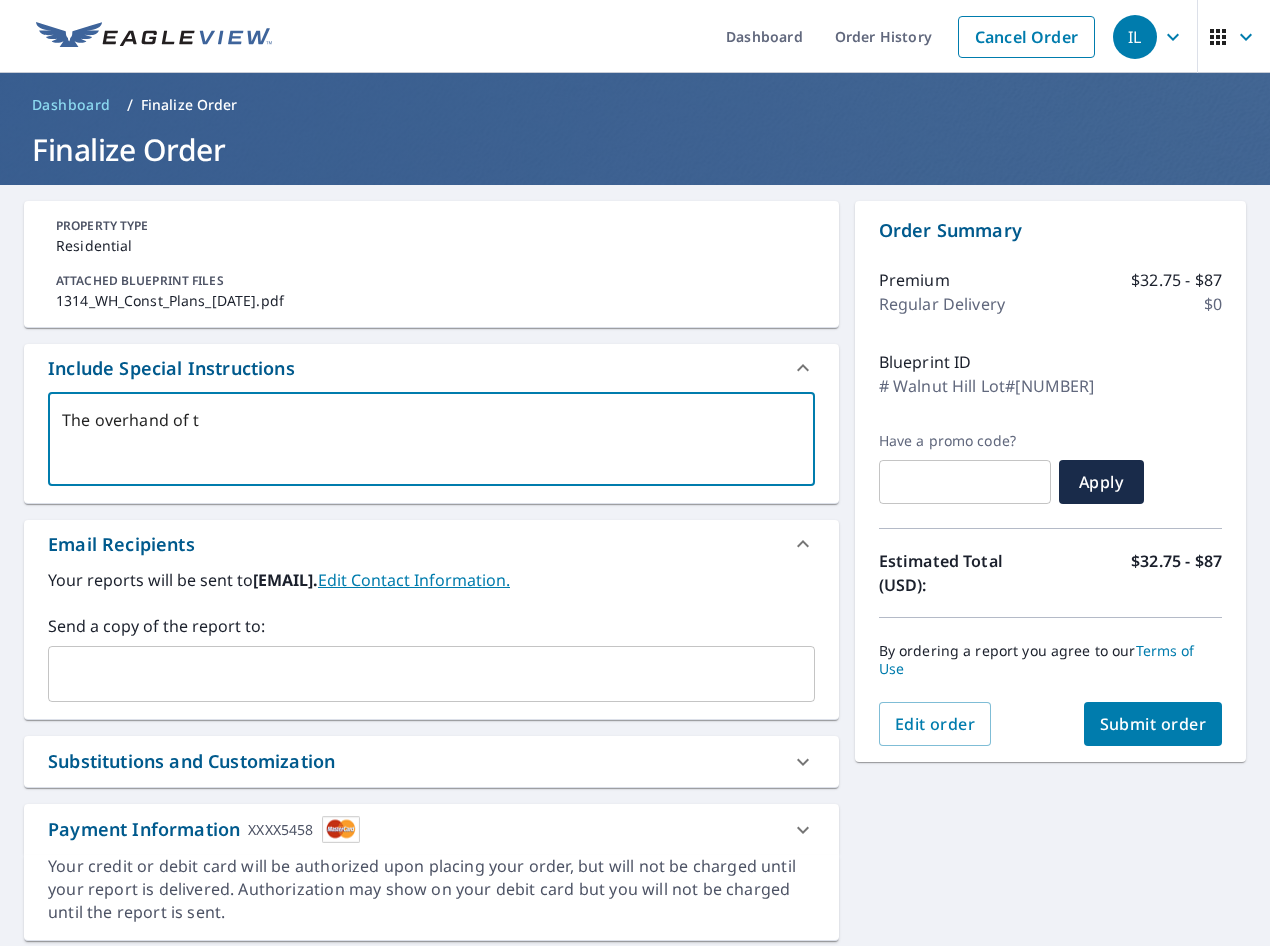 type on "The overhand of th" 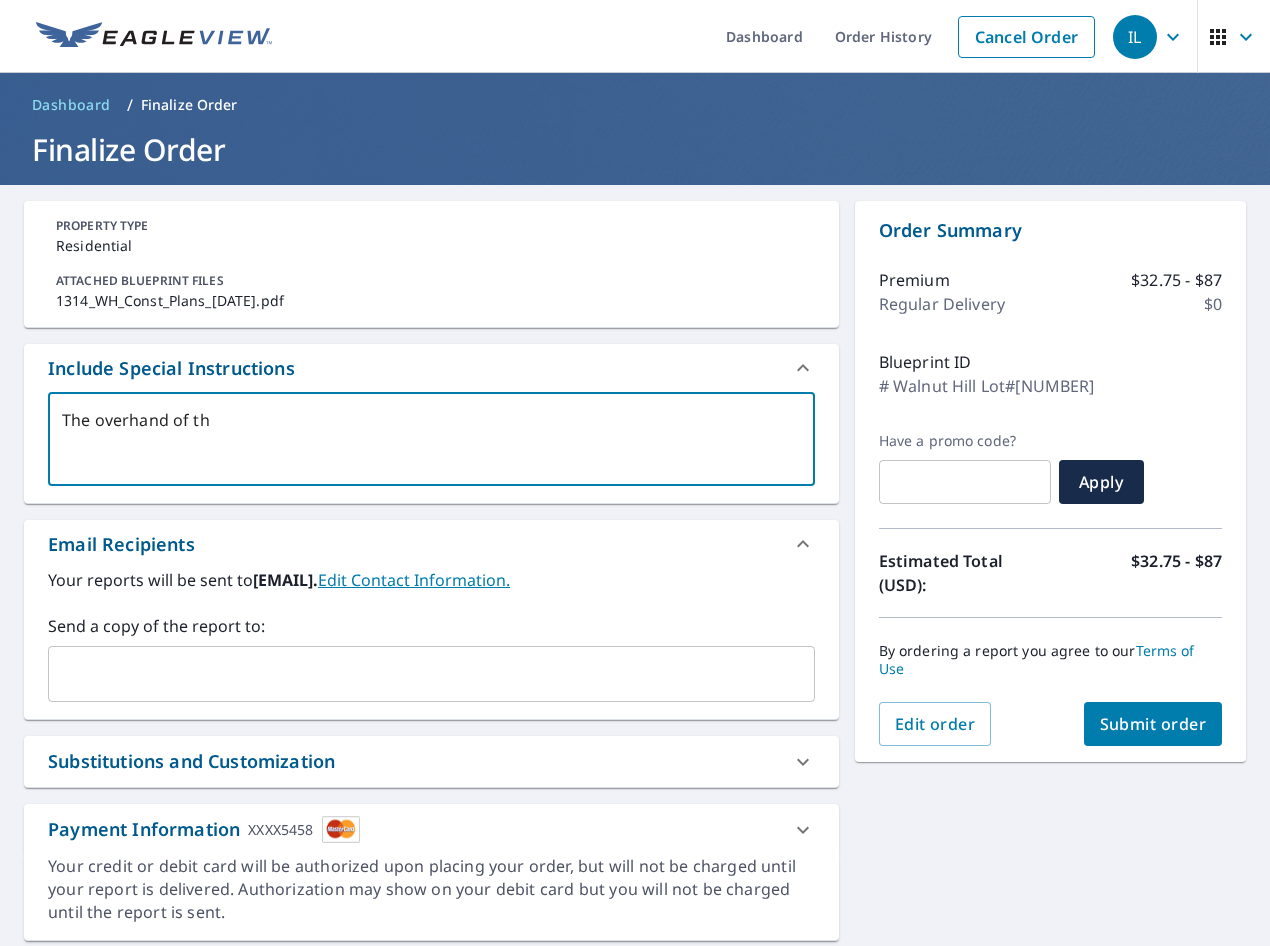 type on "The overhand of the" 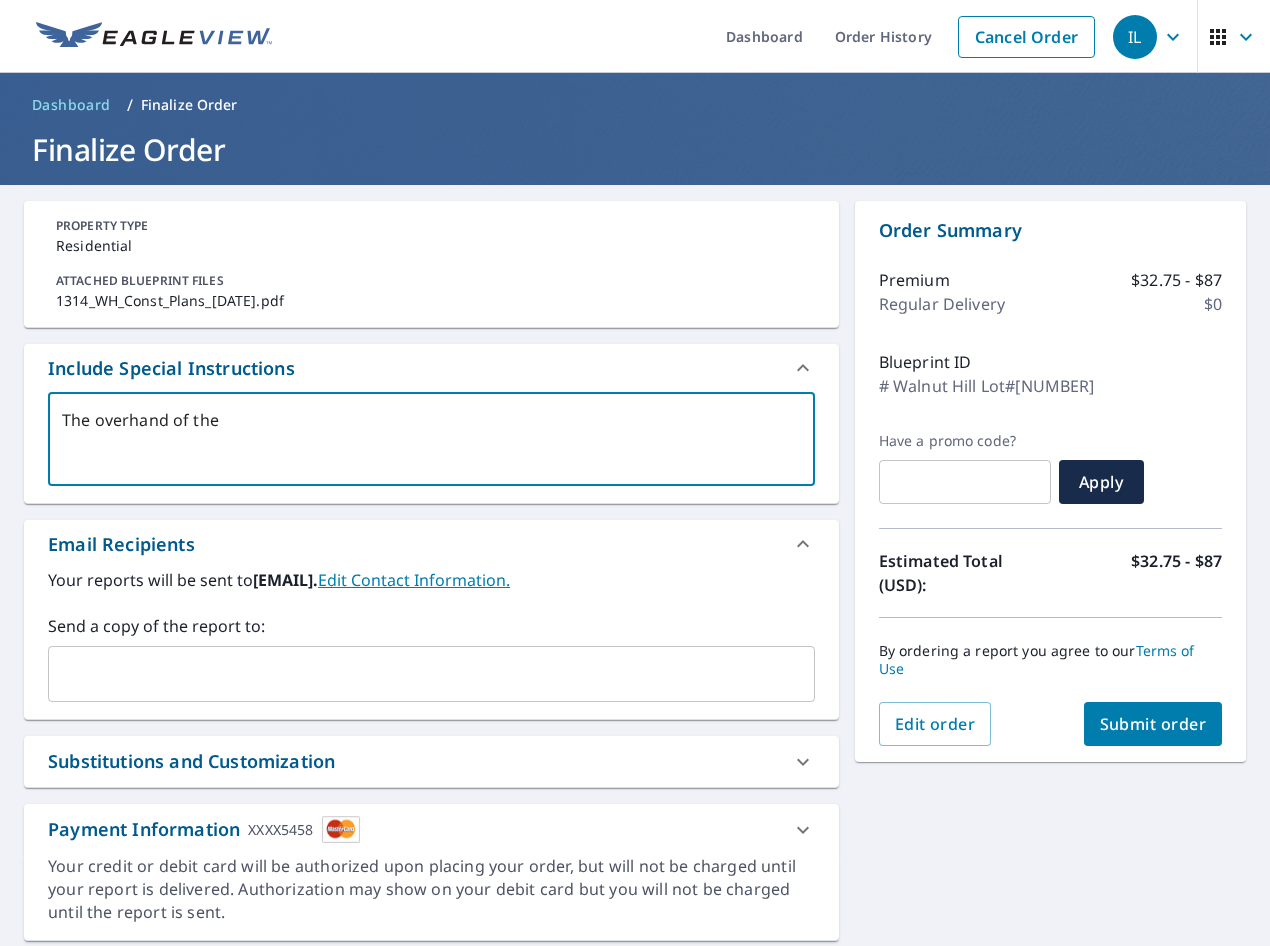 type on "The overhand of the" 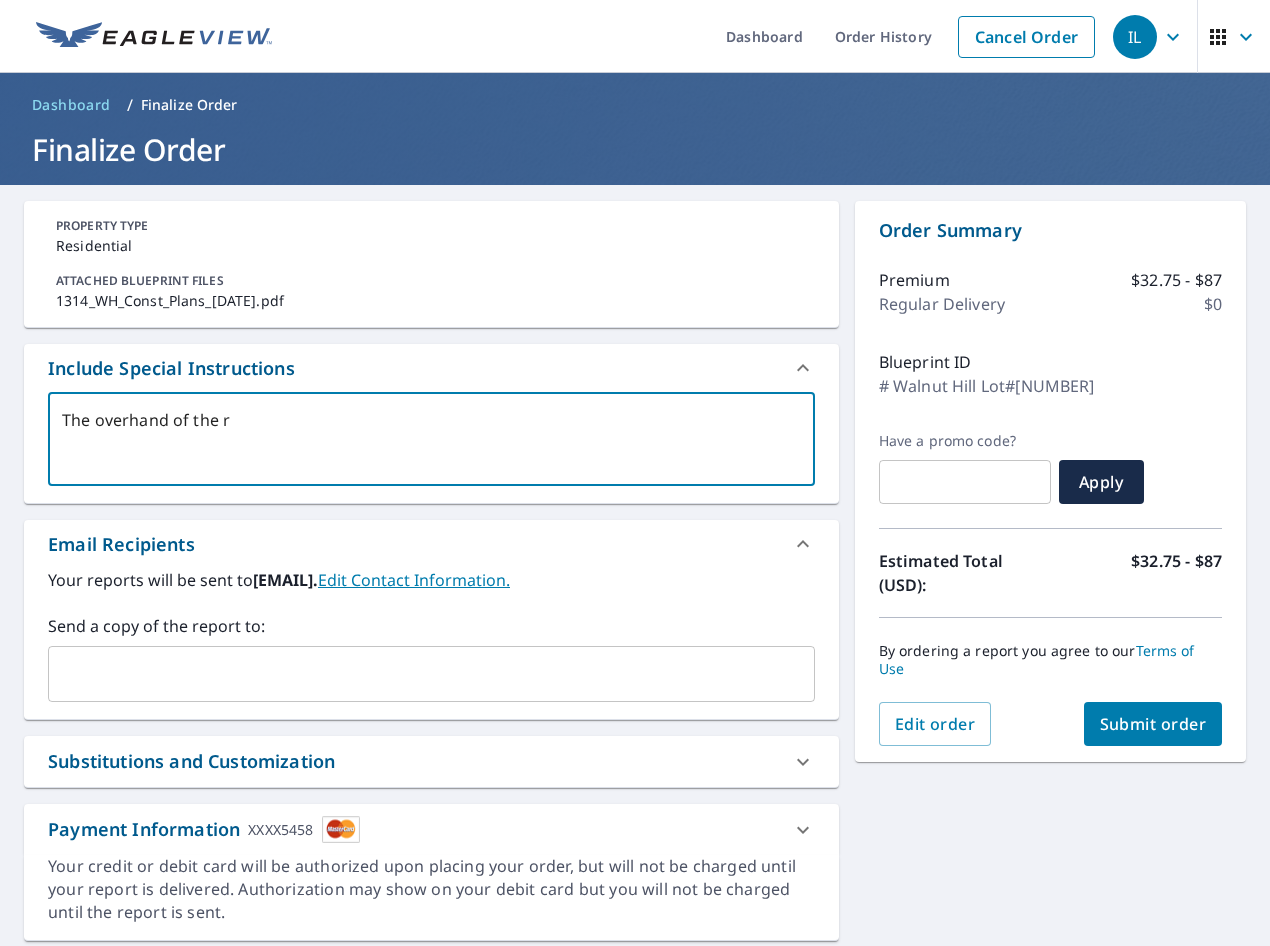 type on "The overhand of the ro" 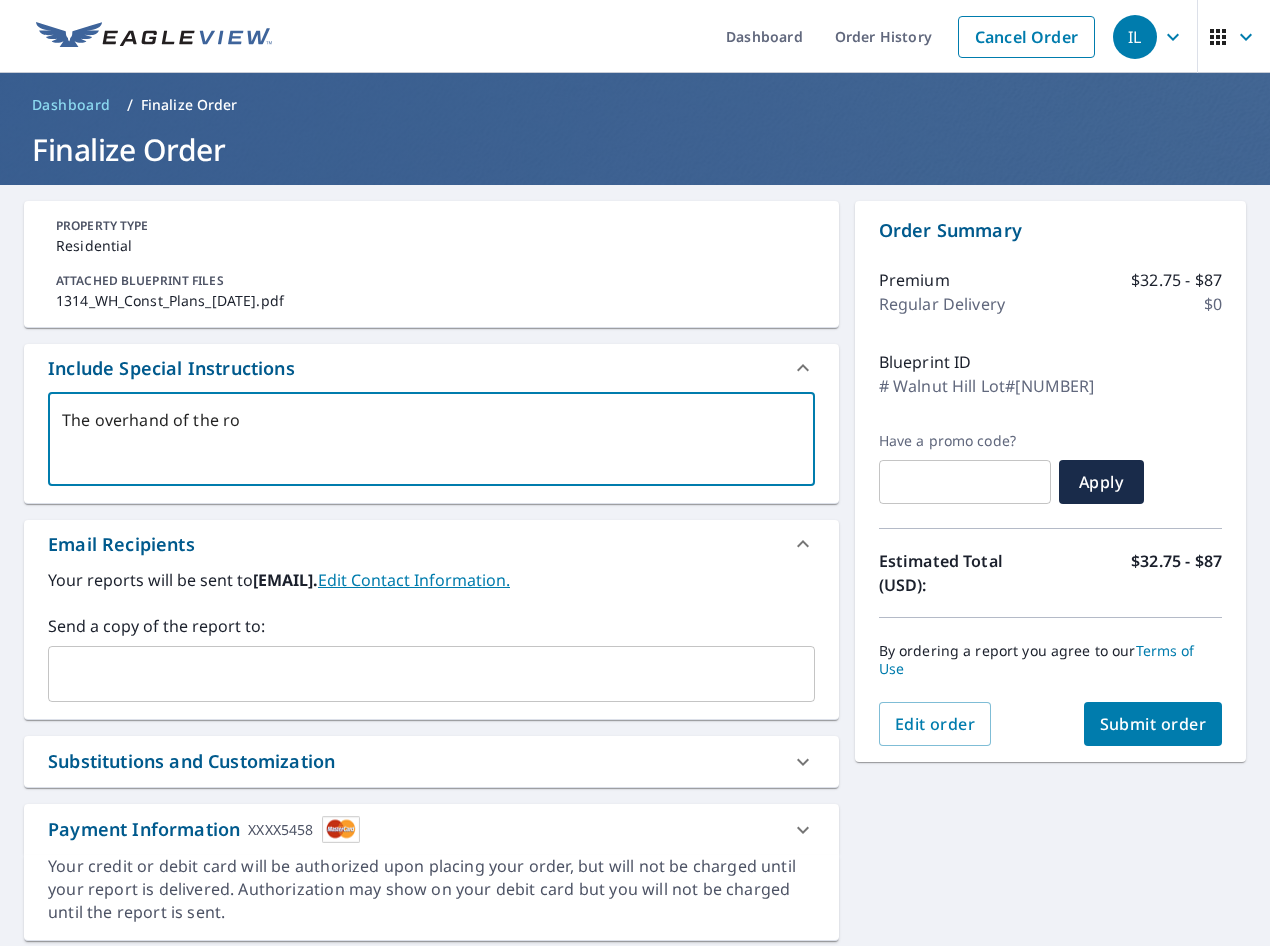type on "The overhand of the roo" 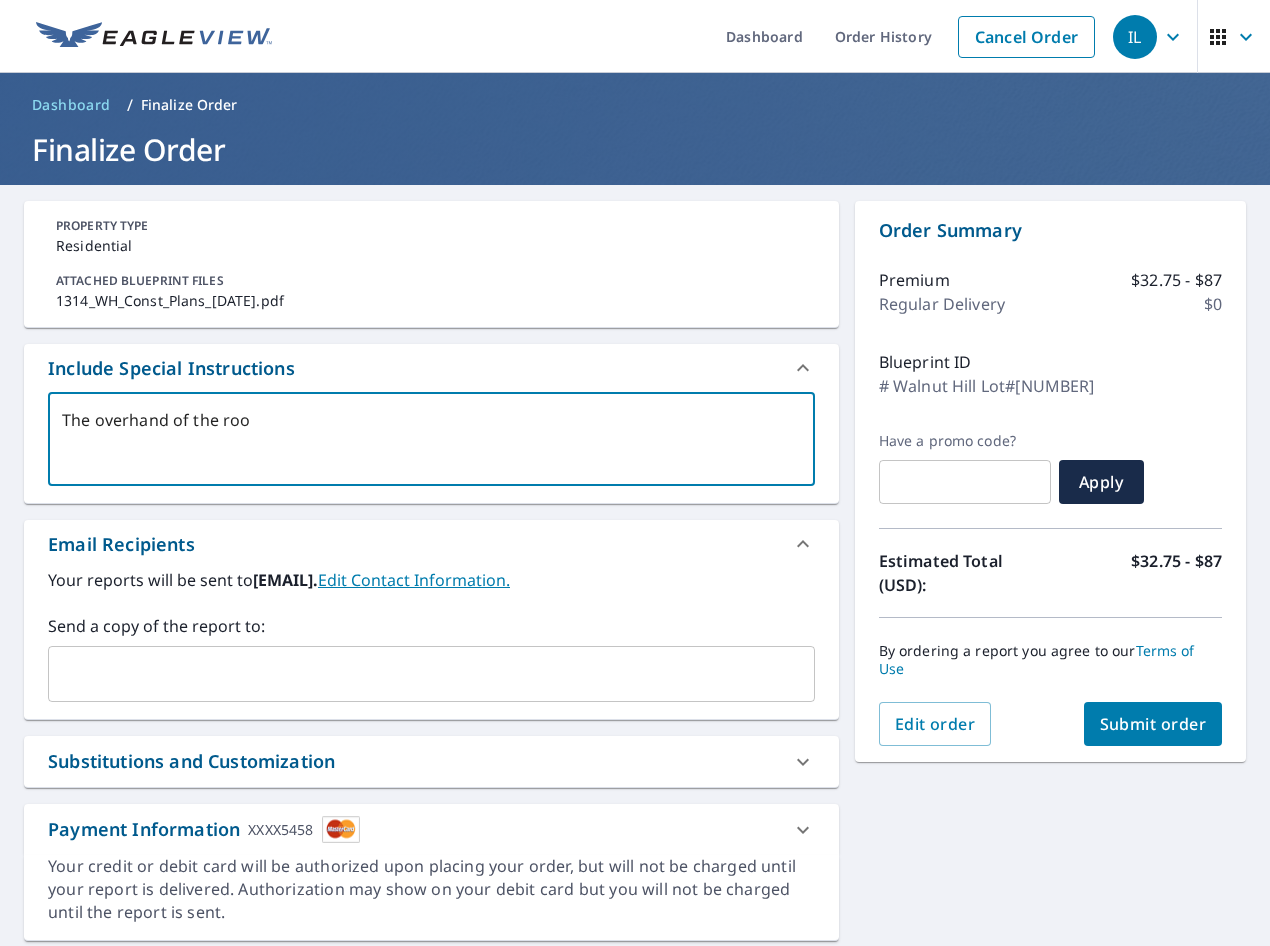 checkbox on "true" 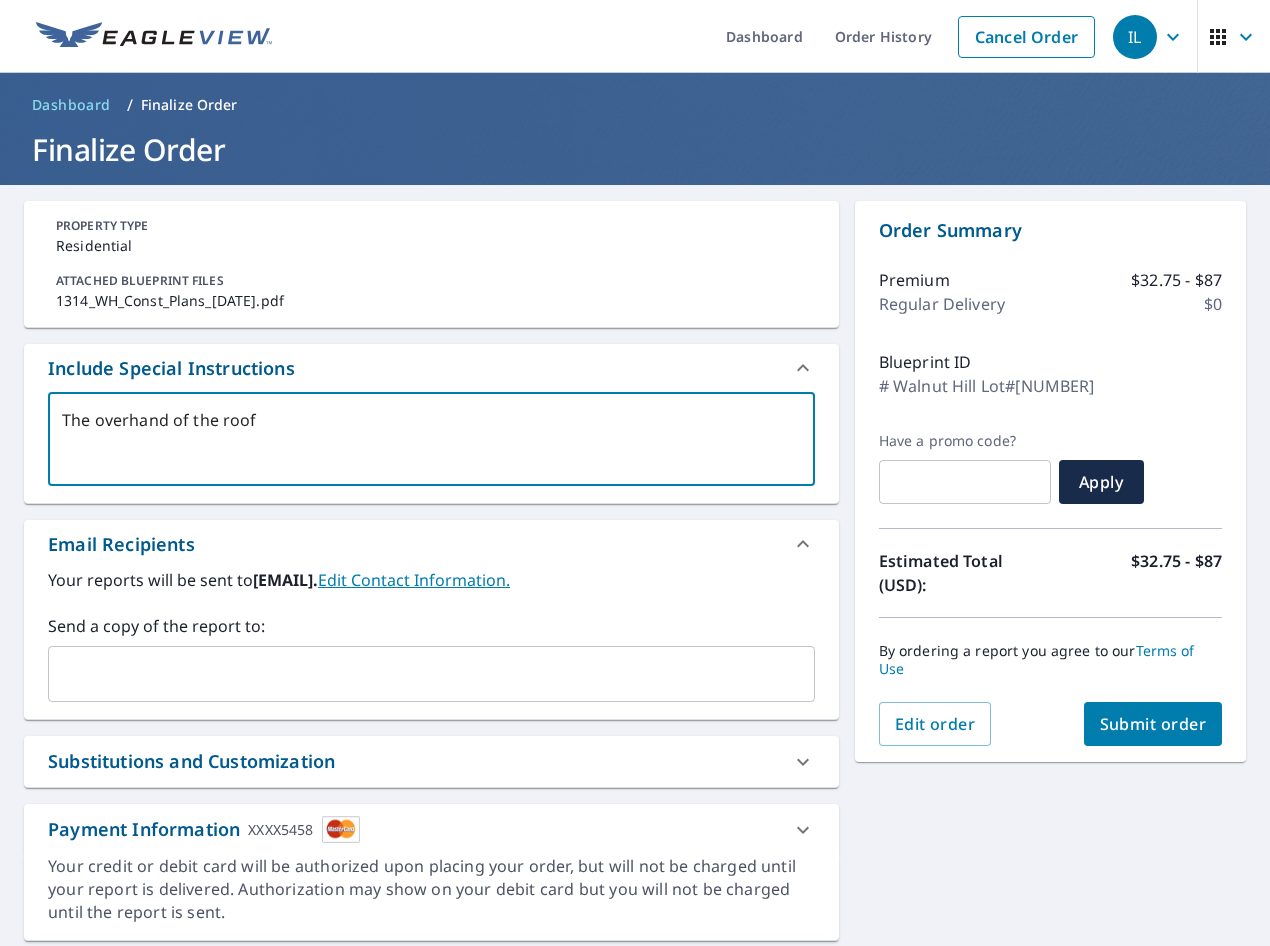 type on "The overhand of the roof" 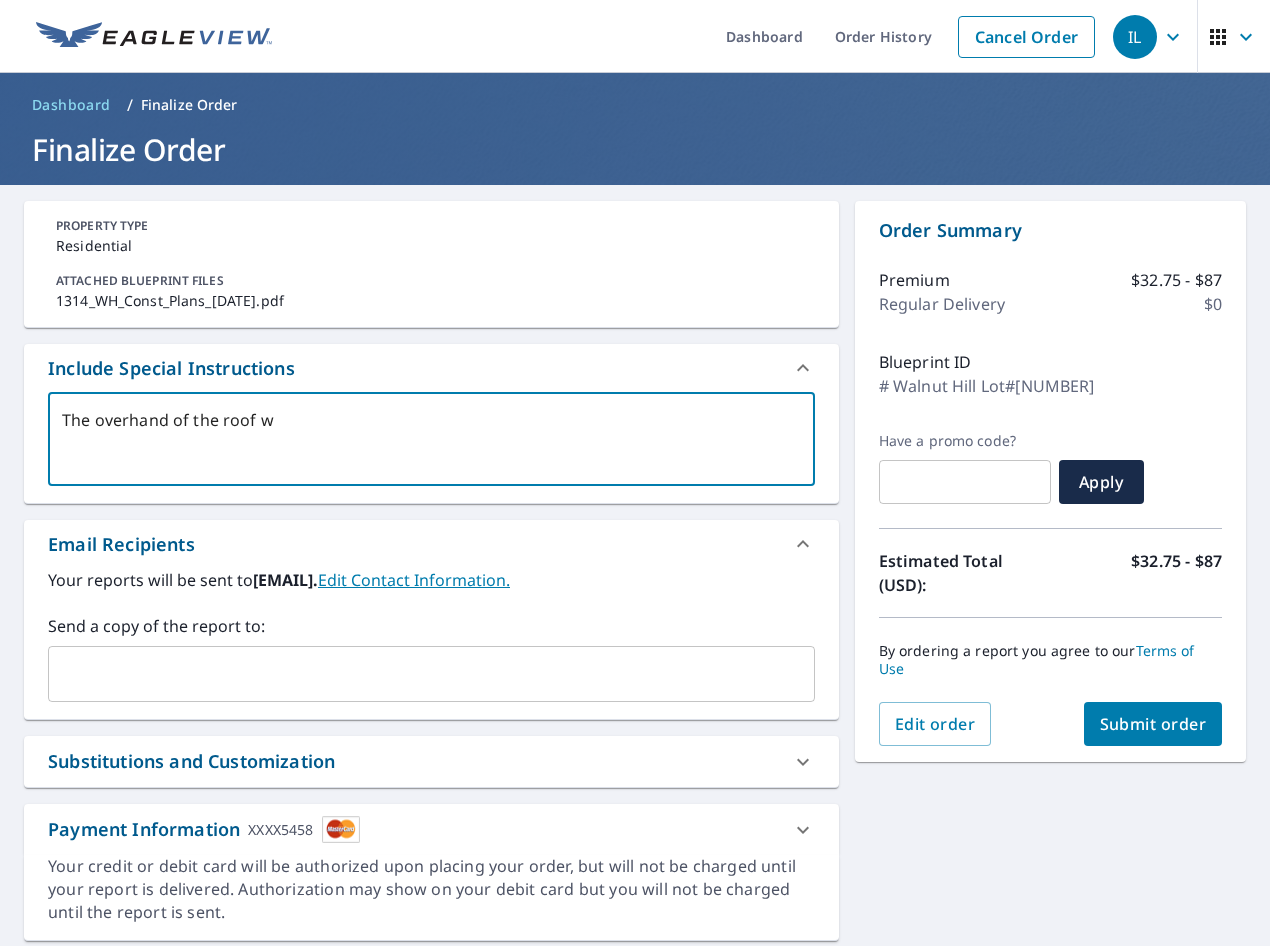 type on "The overhand of the roof wi" 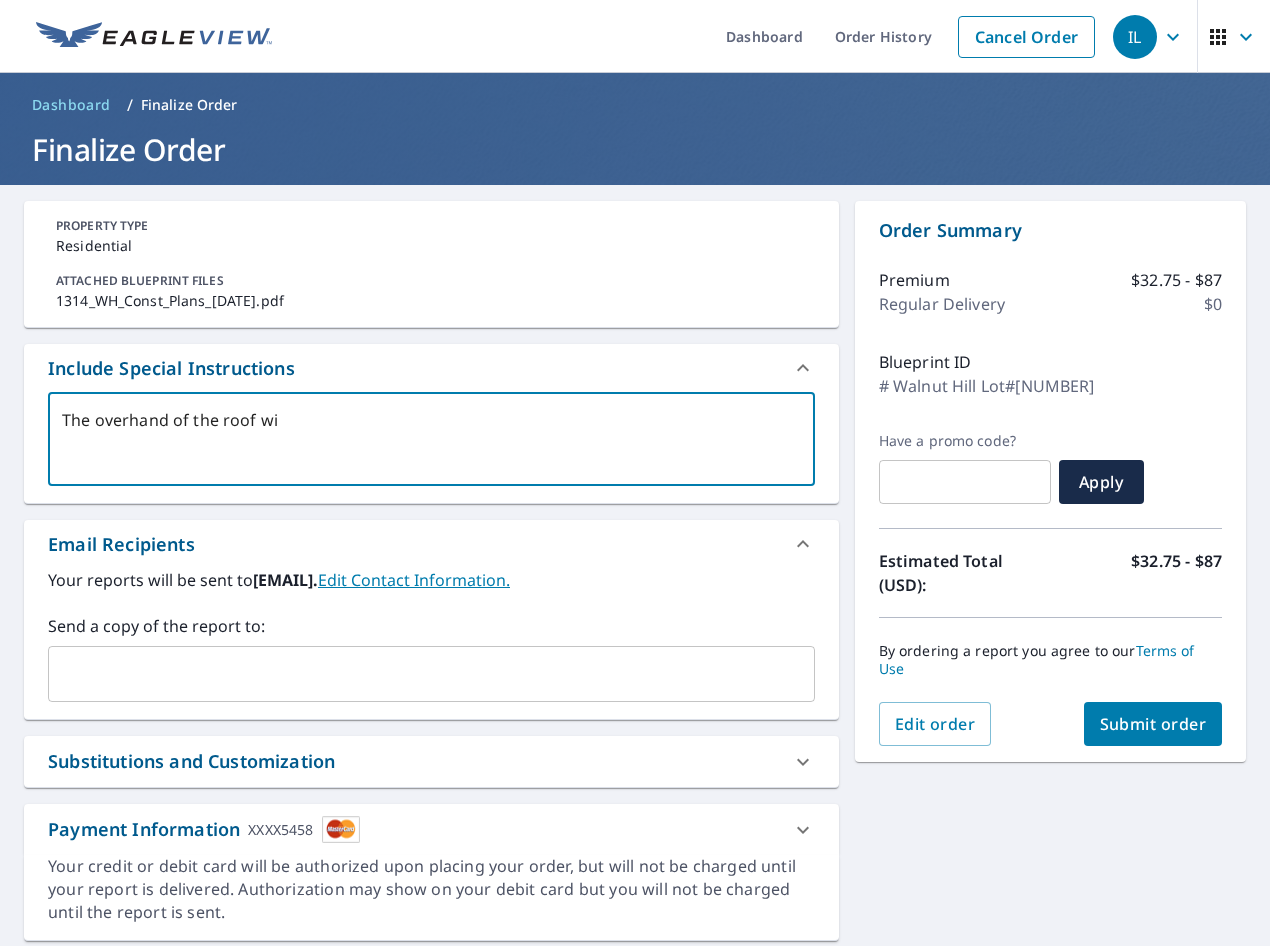 type on "The overhand of the roof wil" 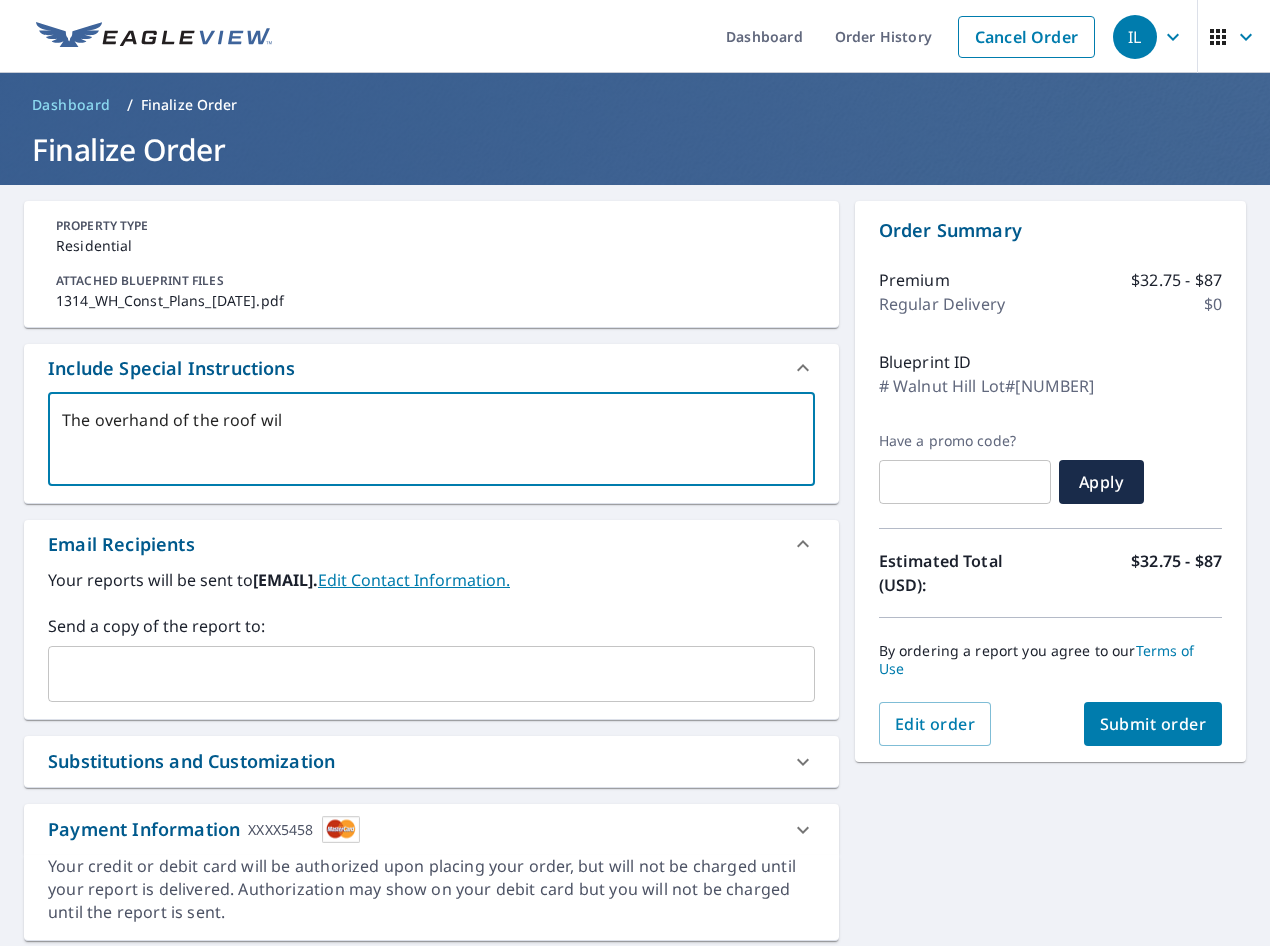 type on "The overhand of the roof will" 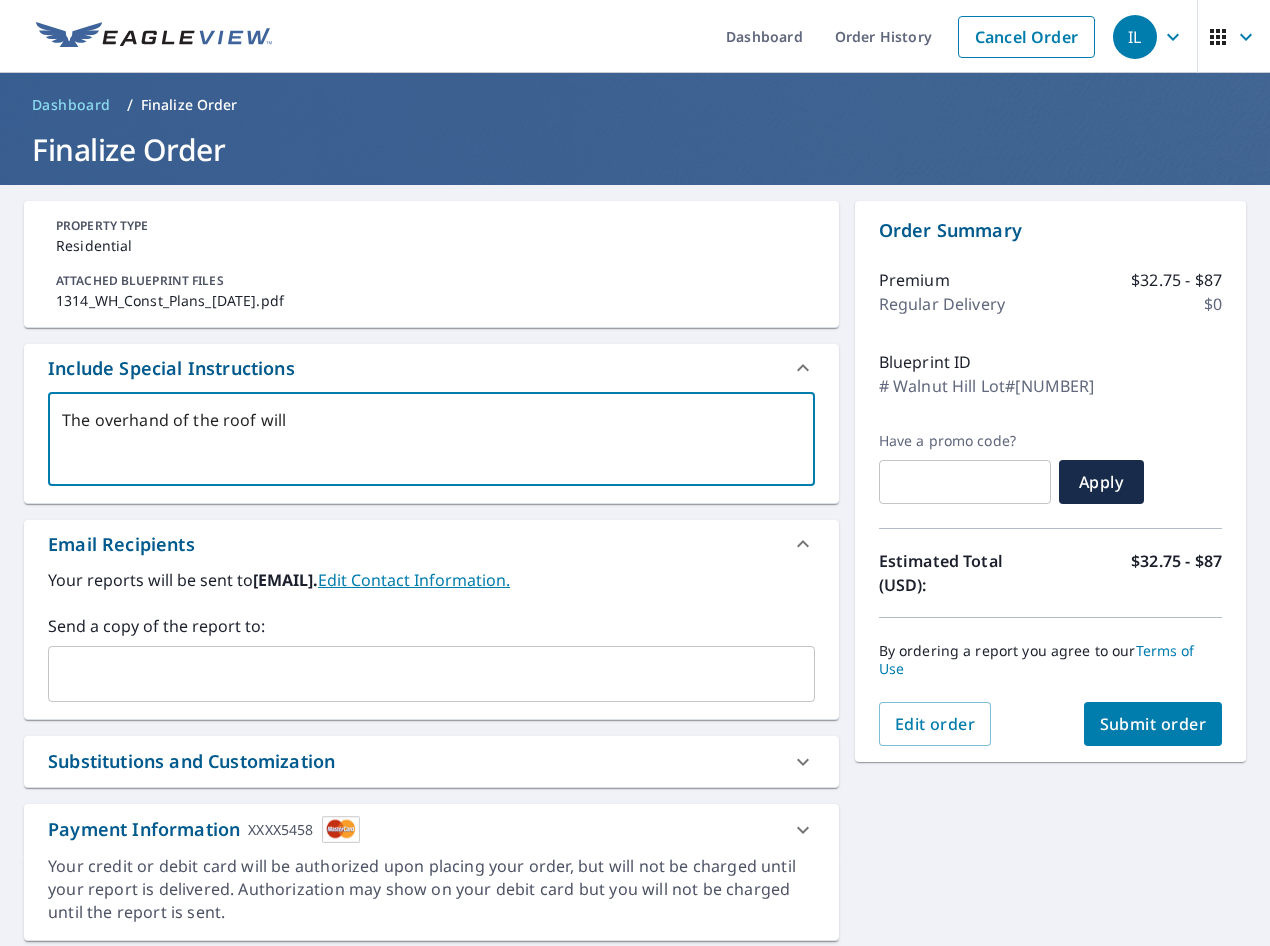 type on "The overhand of the roof will" 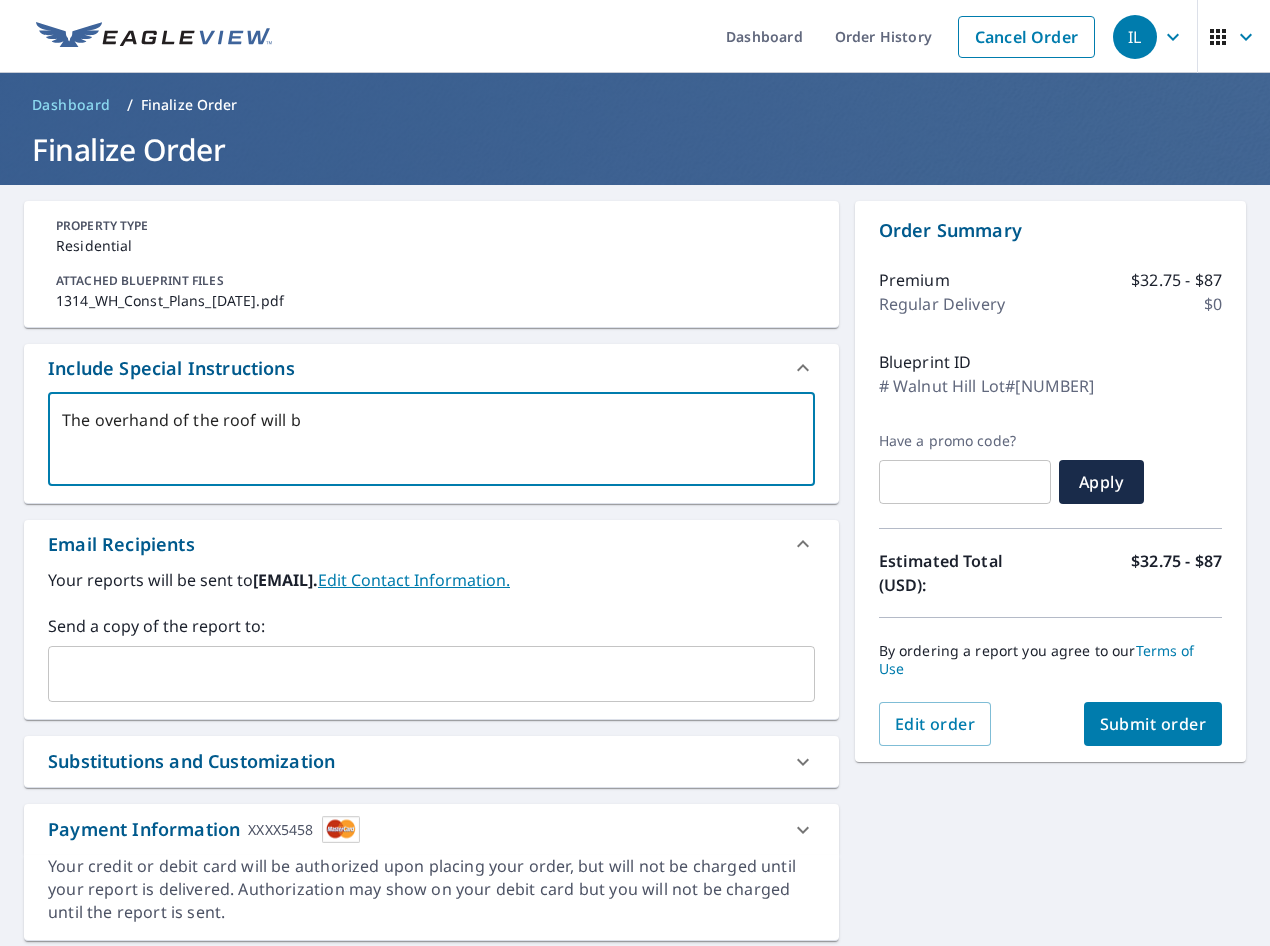 type on "The overhand of the roof will be" 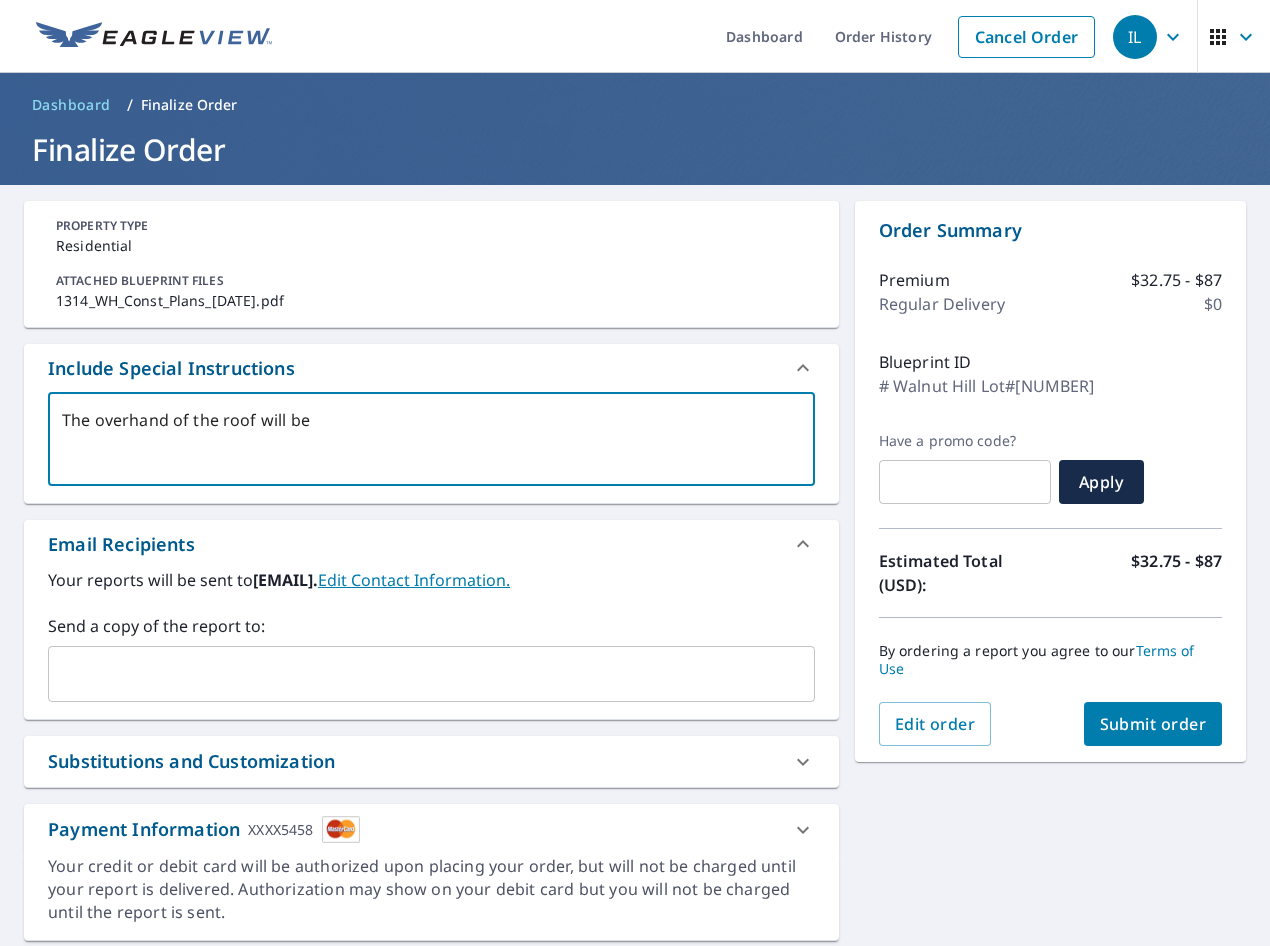 type on "The overhand of the roof will be" 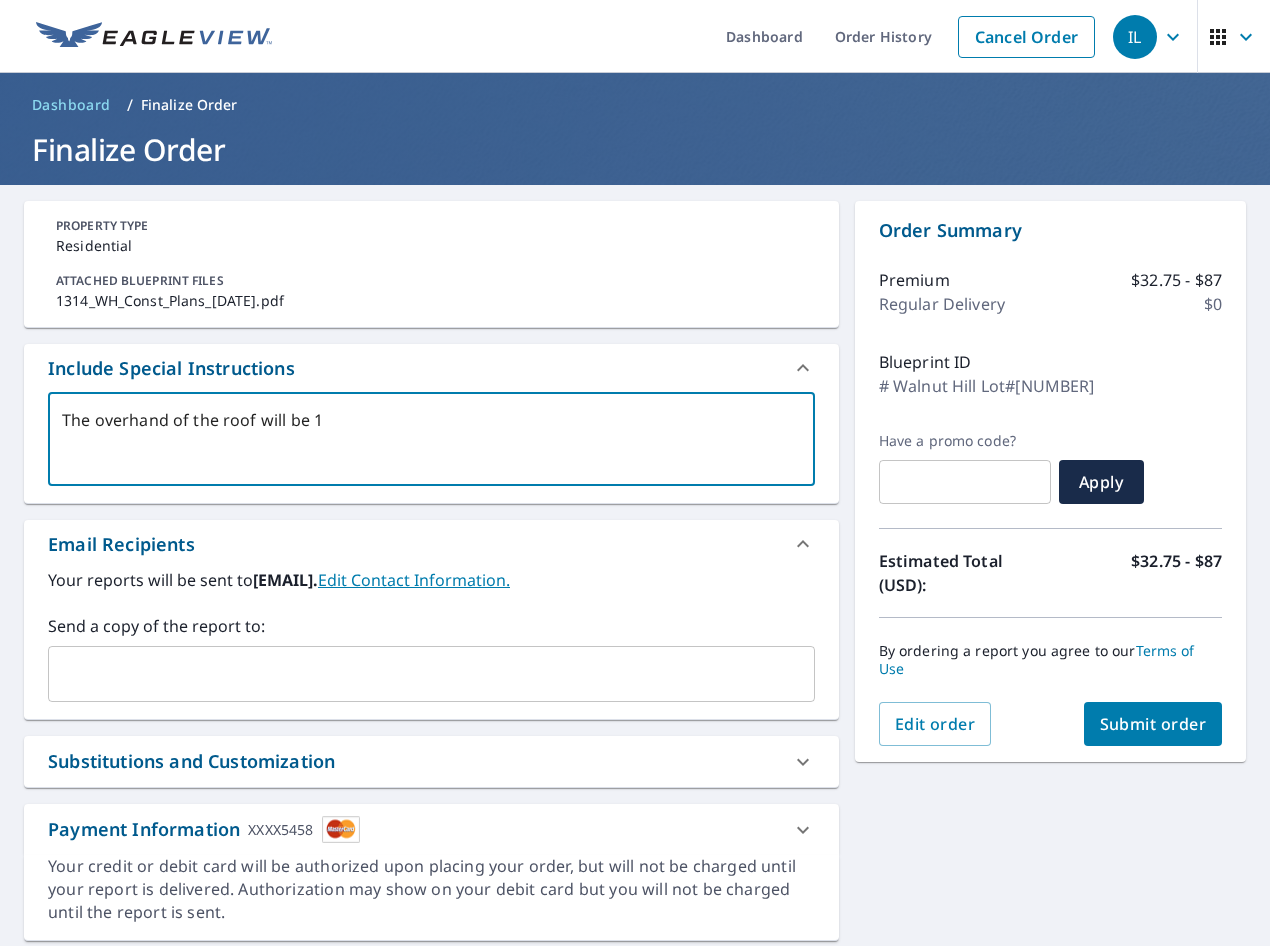 type on "The overhand of the roof will be 12" 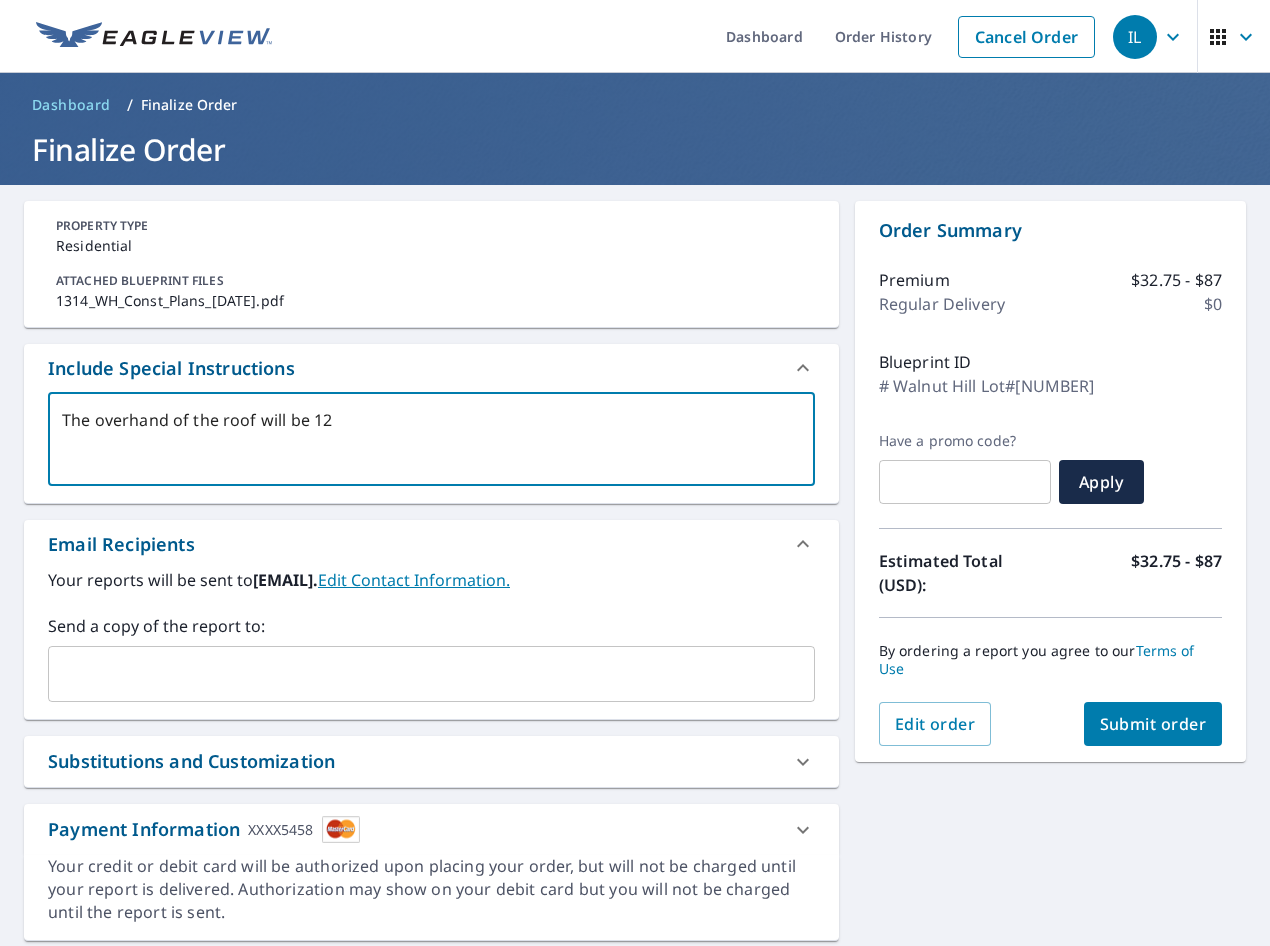 type on "The overhand of the roof will be 12" 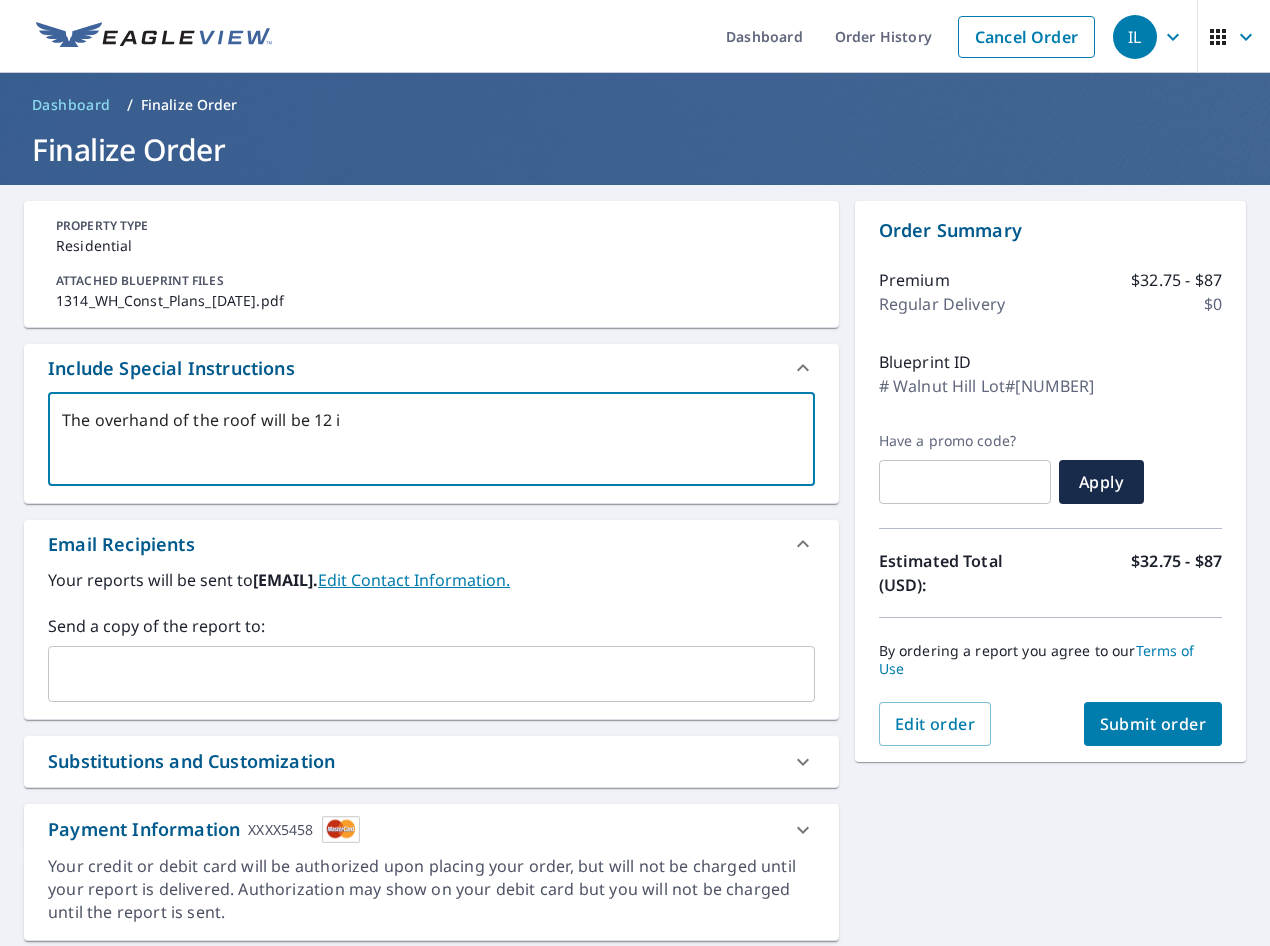 type on "The overhand of the roof will be 12 in" 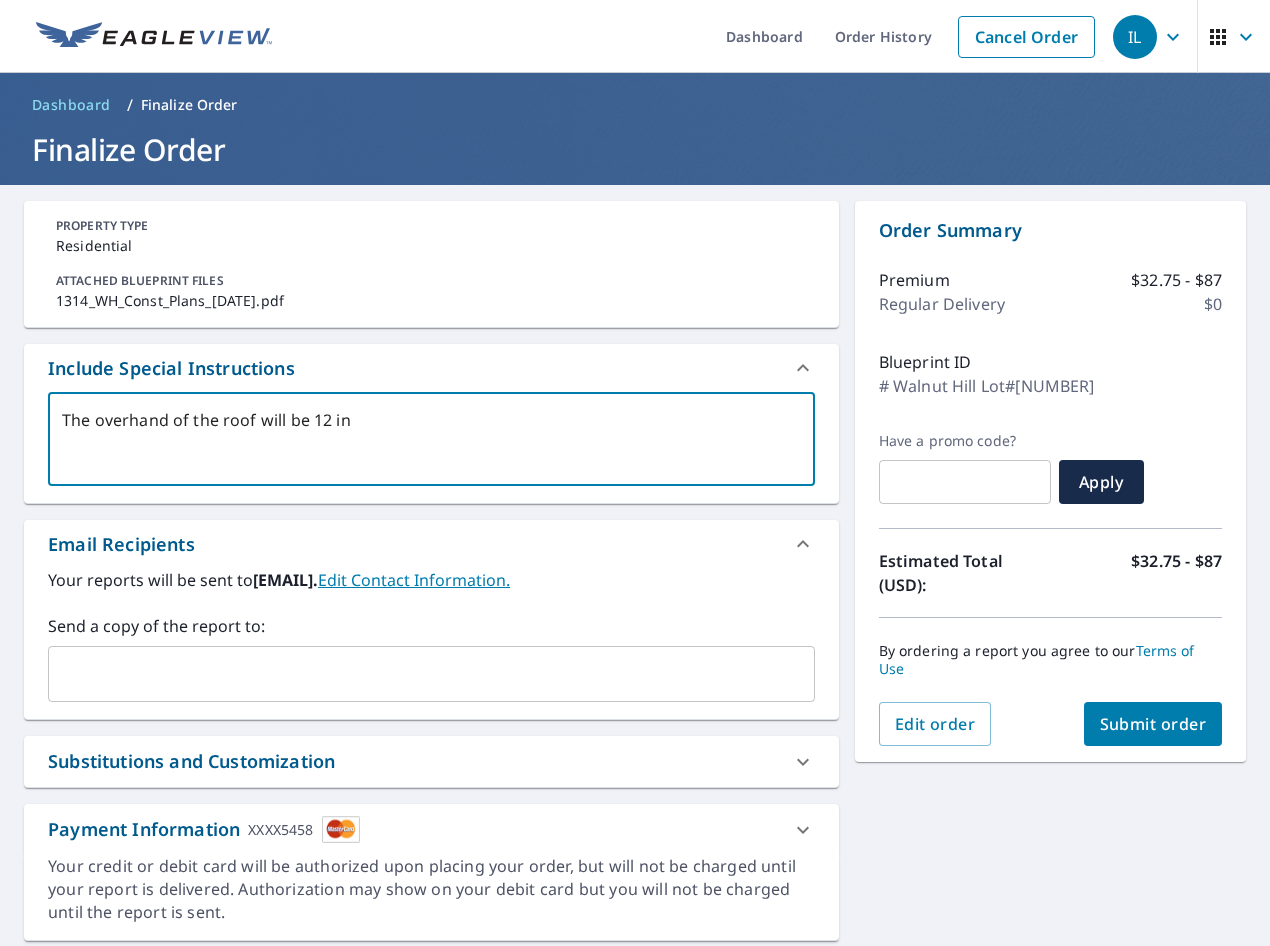 type on "The overhand of the roof will be 12 inc" 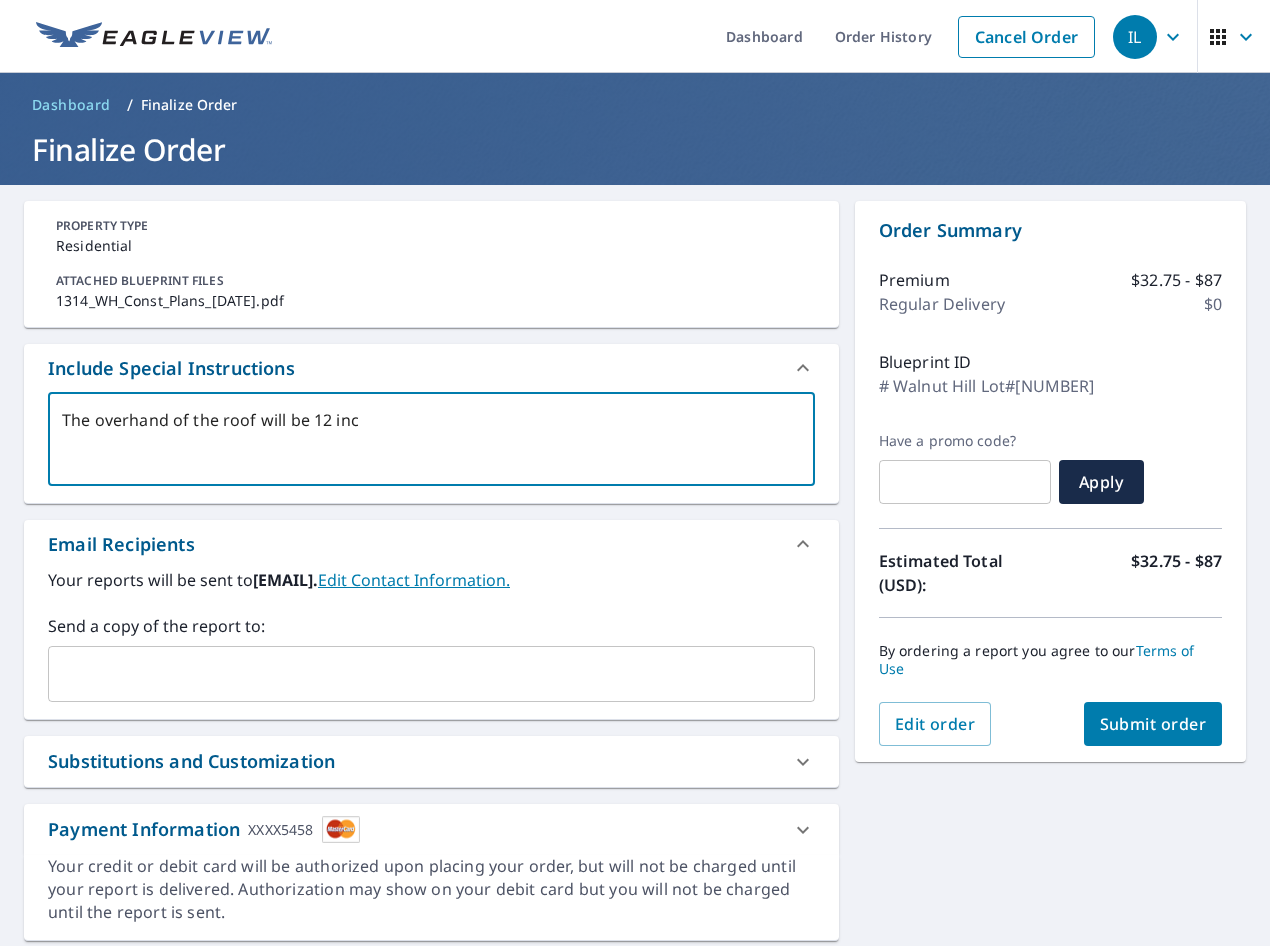 checkbox on "true" 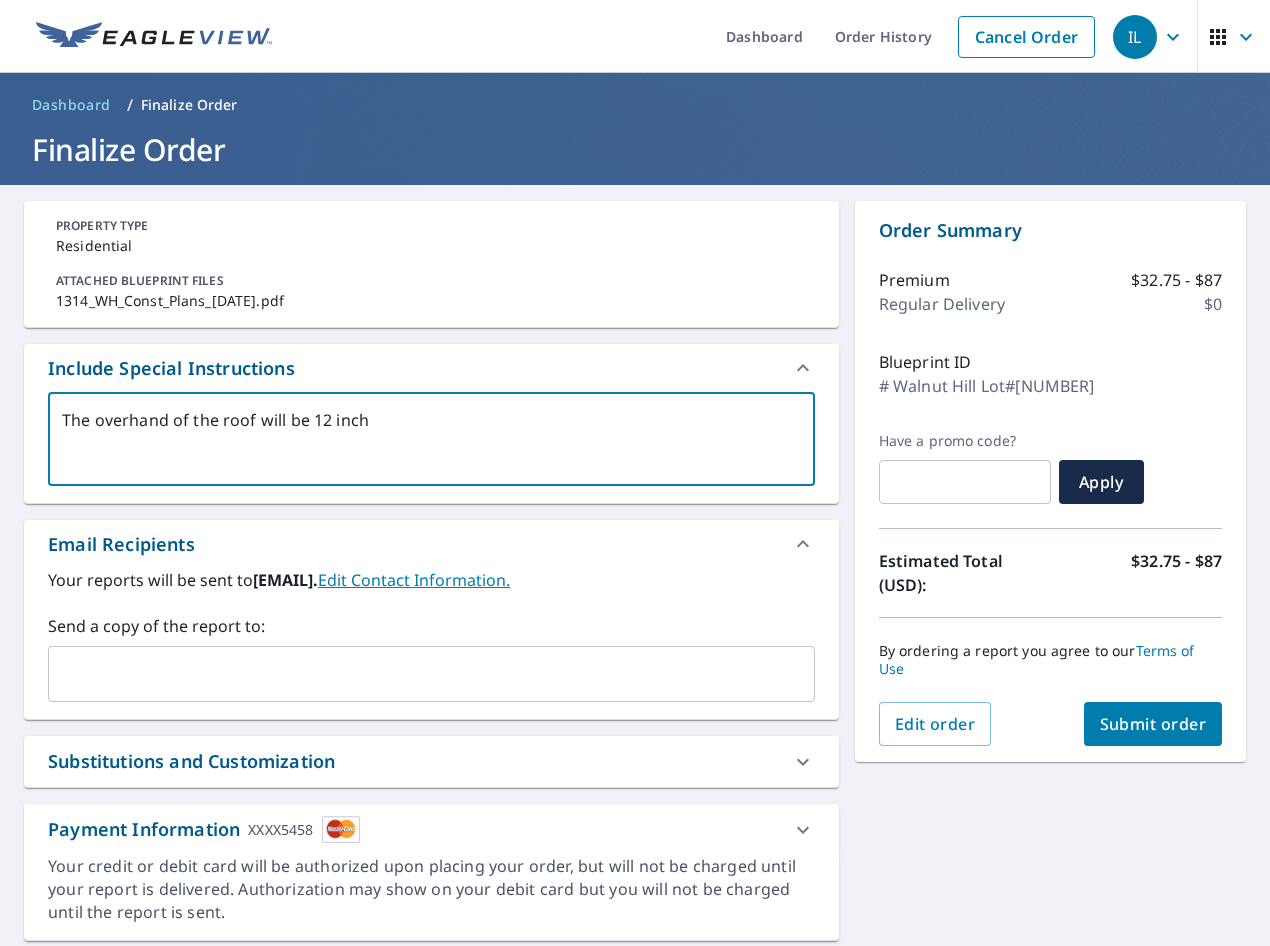 type on "The overhand of the roof will be 12 inch" 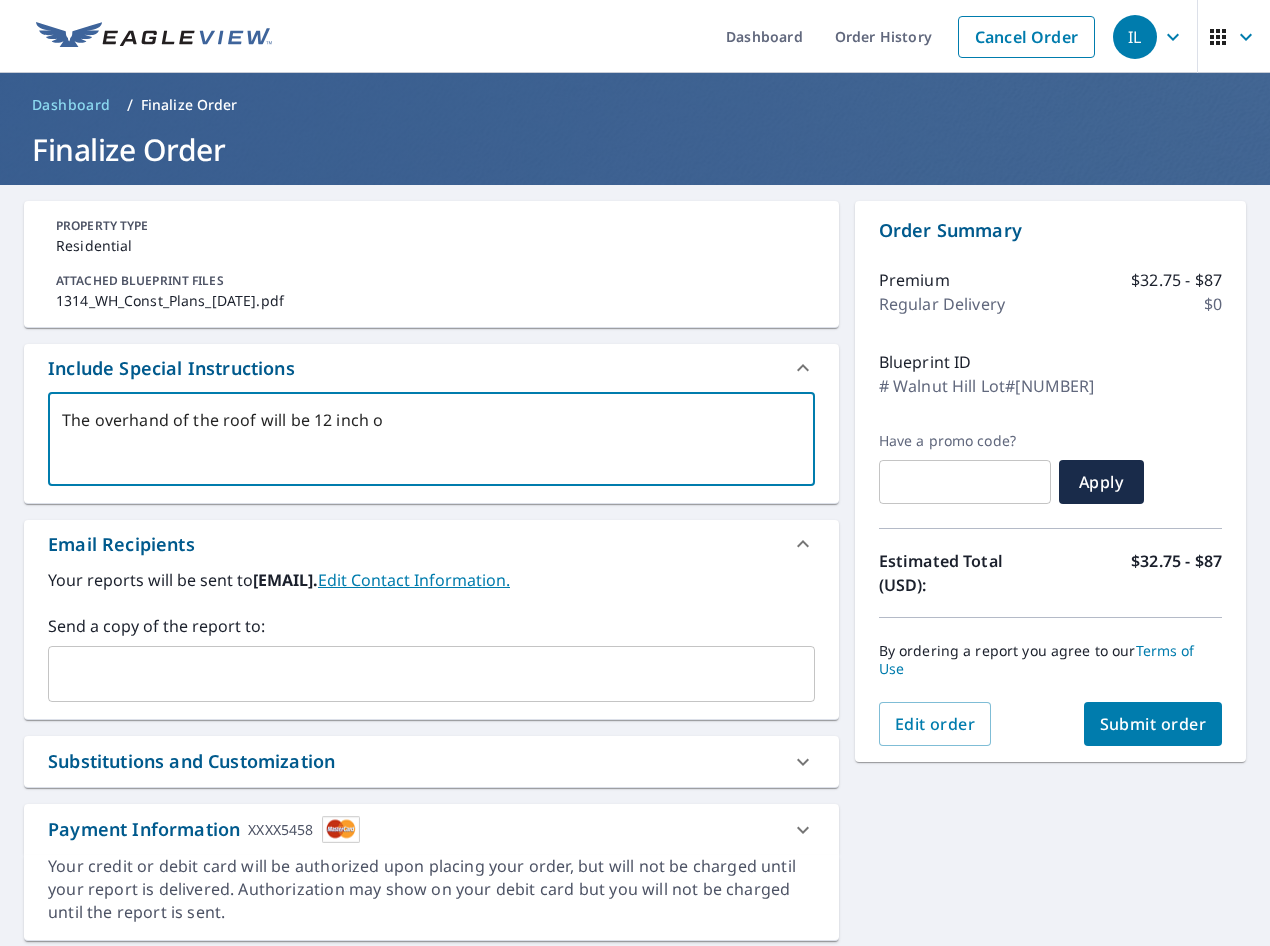 type on "The overhand of the roof will be 12 inch on" 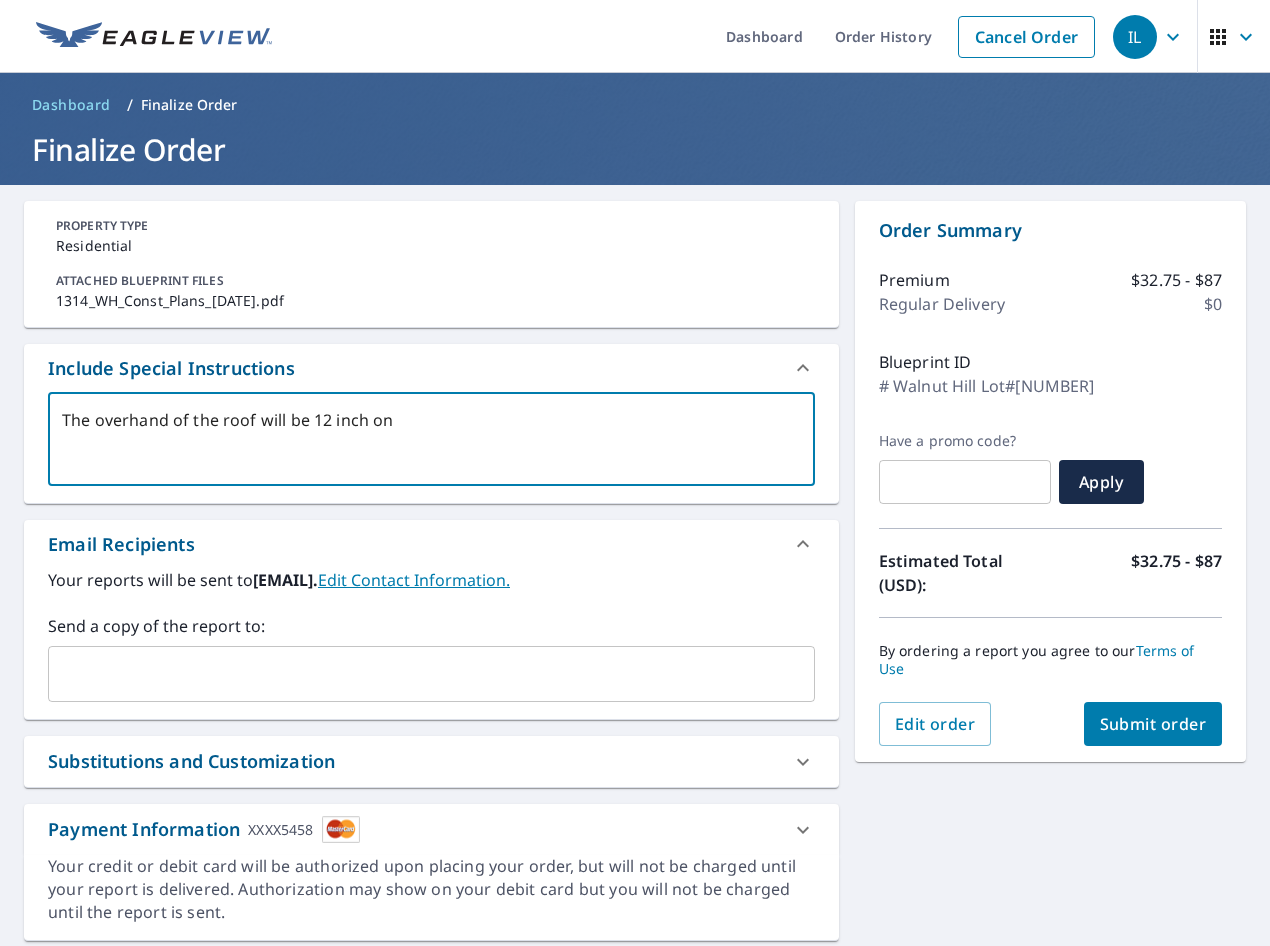 type on "The overhand of the roof will be 12 inch on" 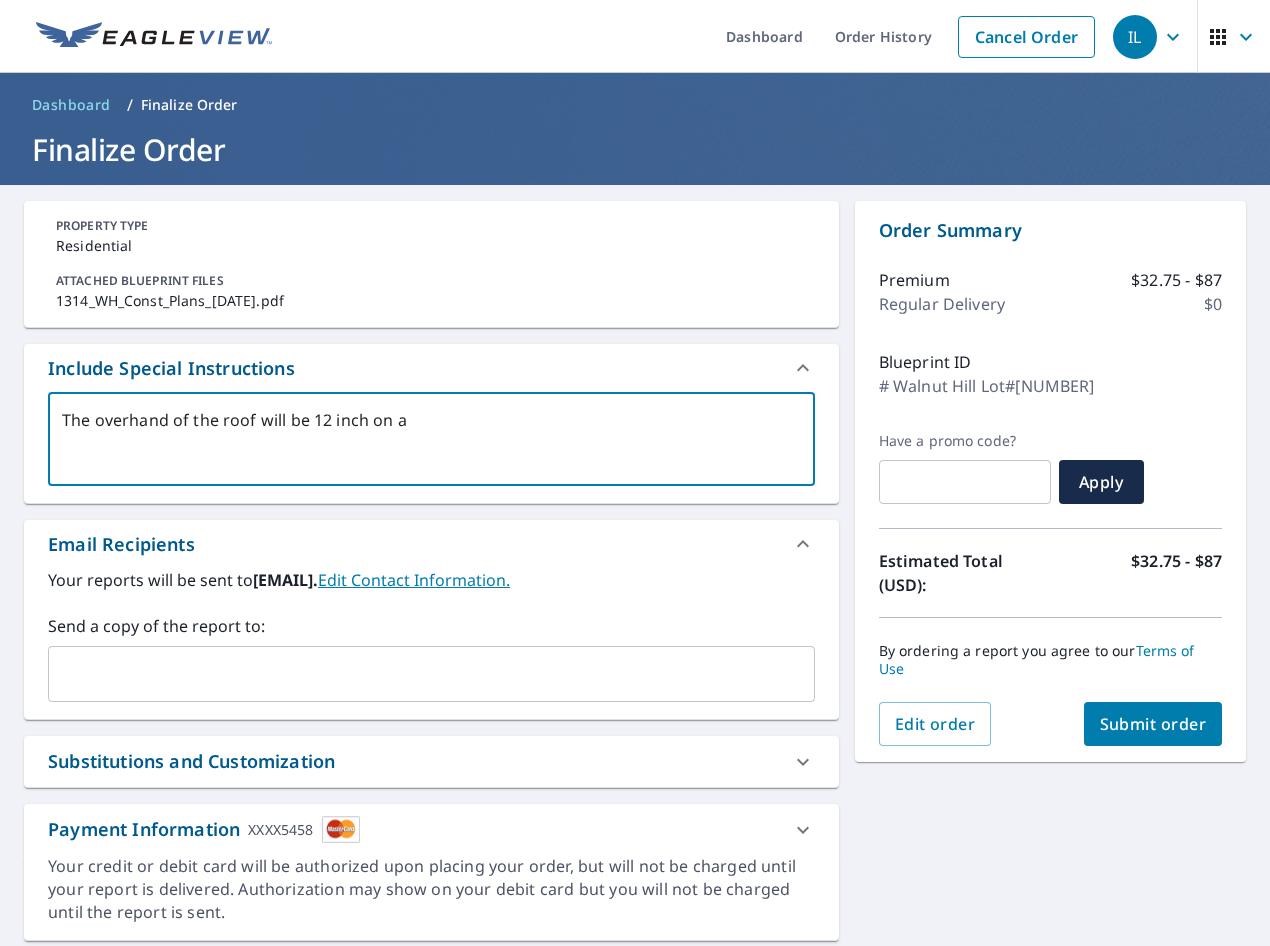 type on "x" 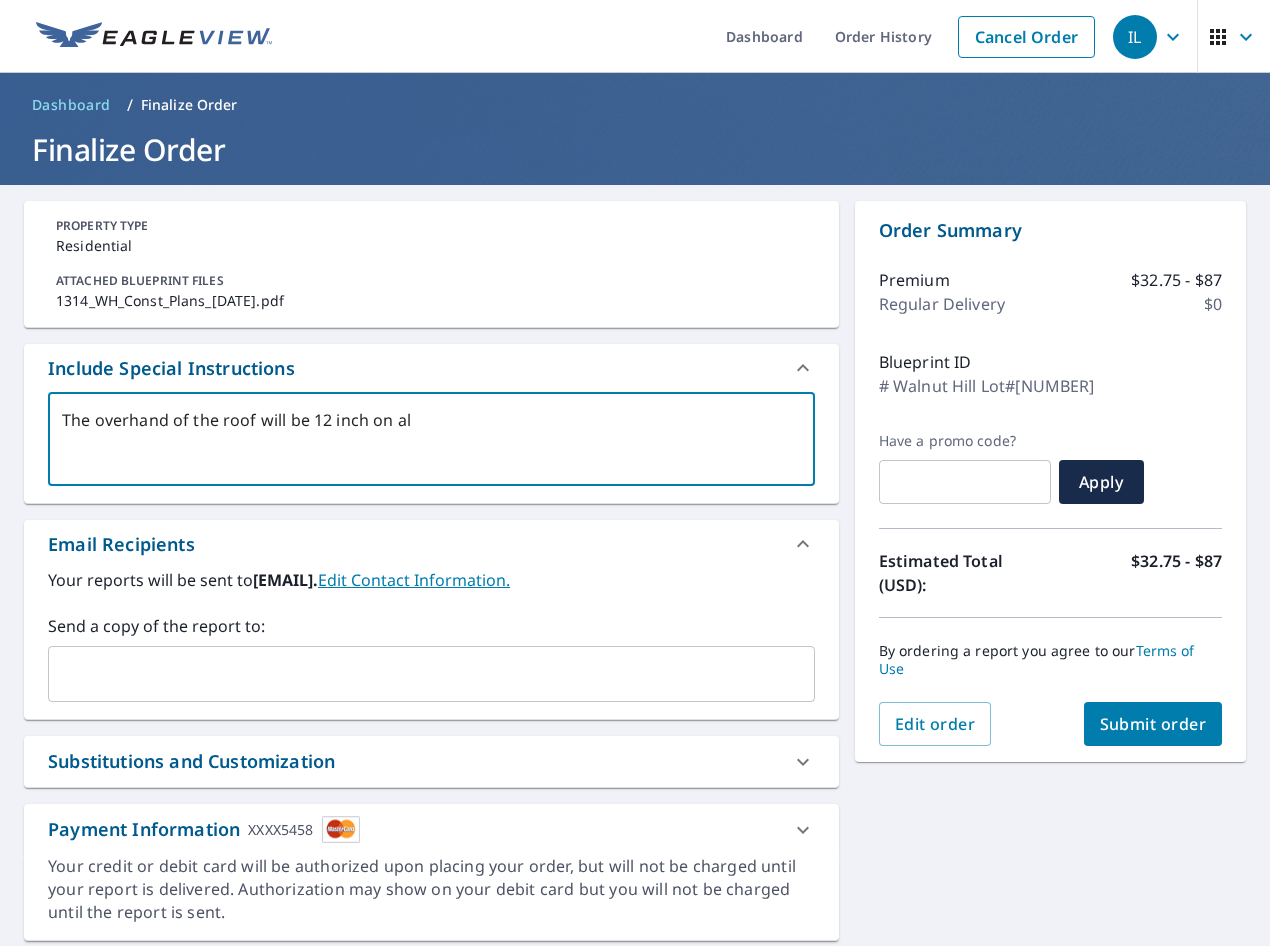 type on "The overhand of the roof will be 12 inch on all" 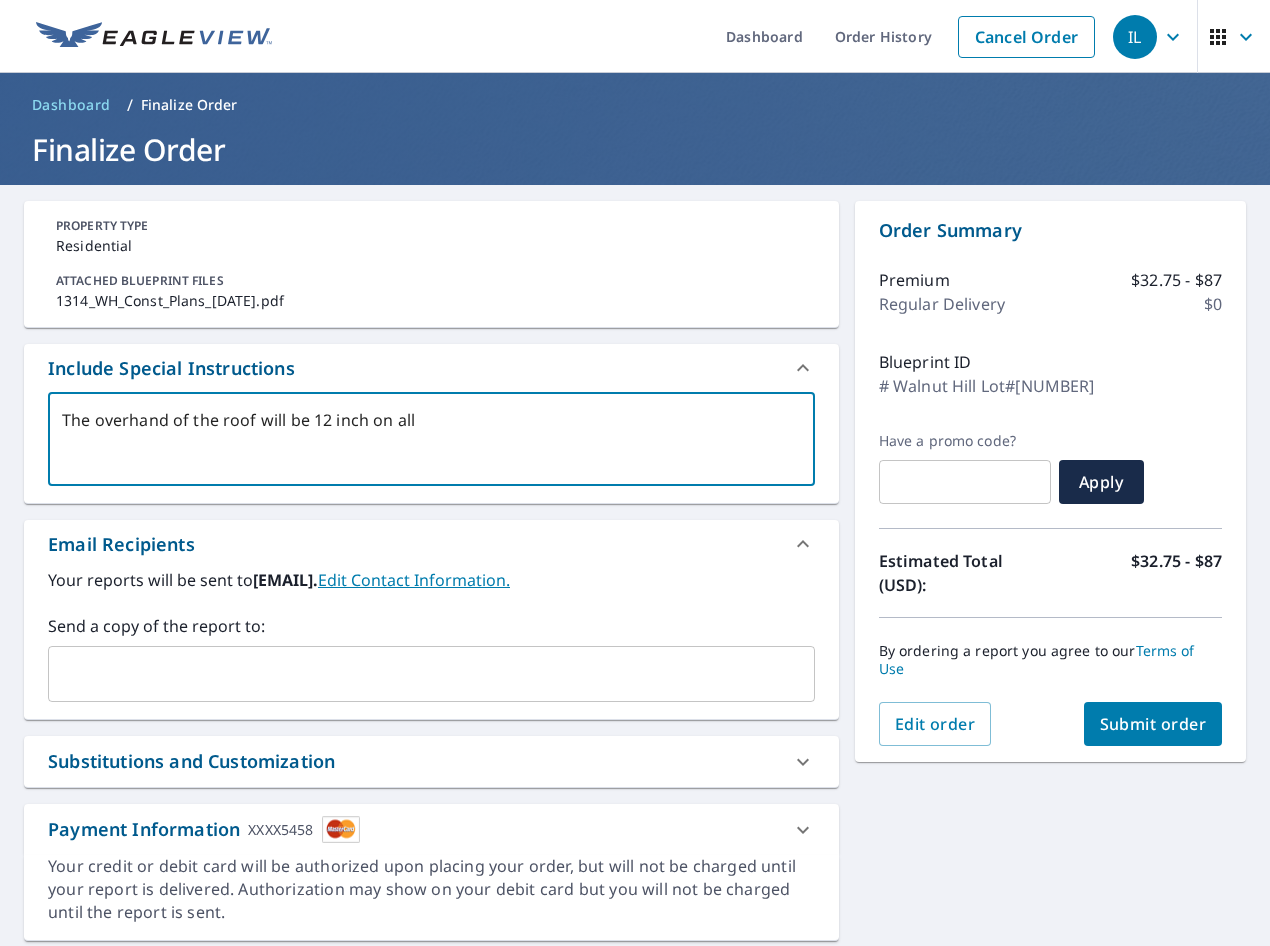 type on "The overhand of the roof will be 12 inch on all" 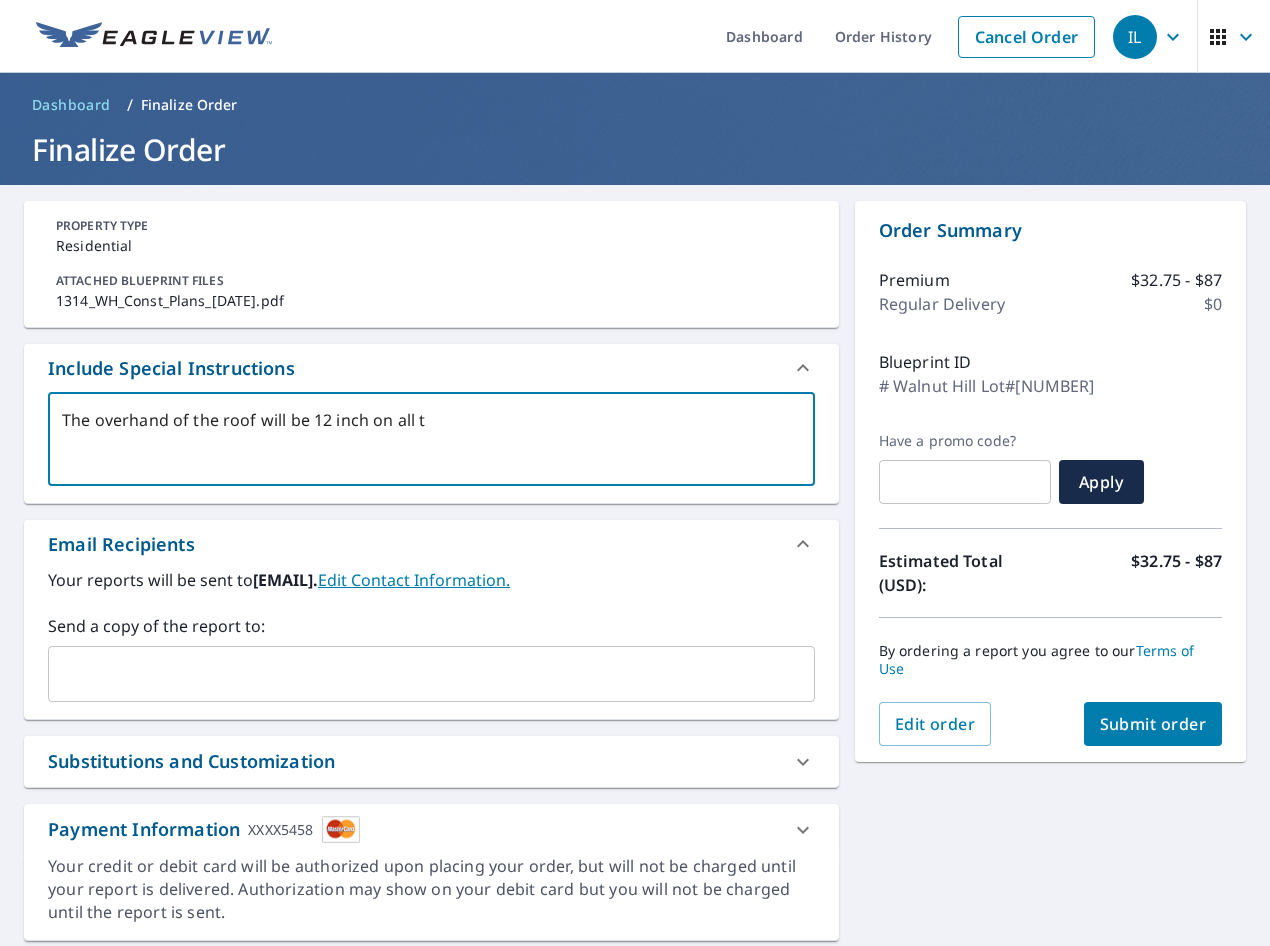 type on "The overhand of the roof will be 12 inch on all th" 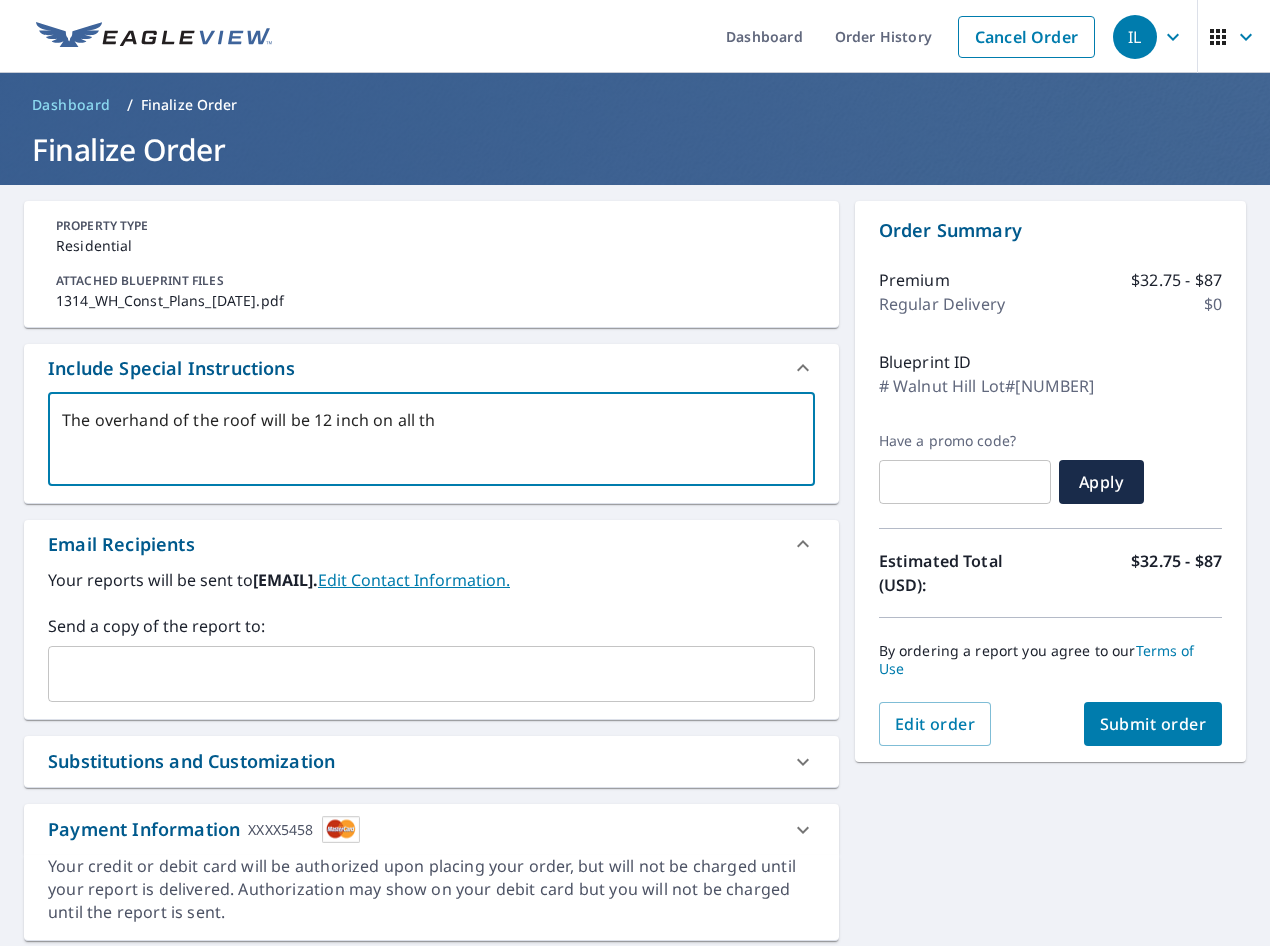 type on "The overhand of the roof will be 12 inch on all the" 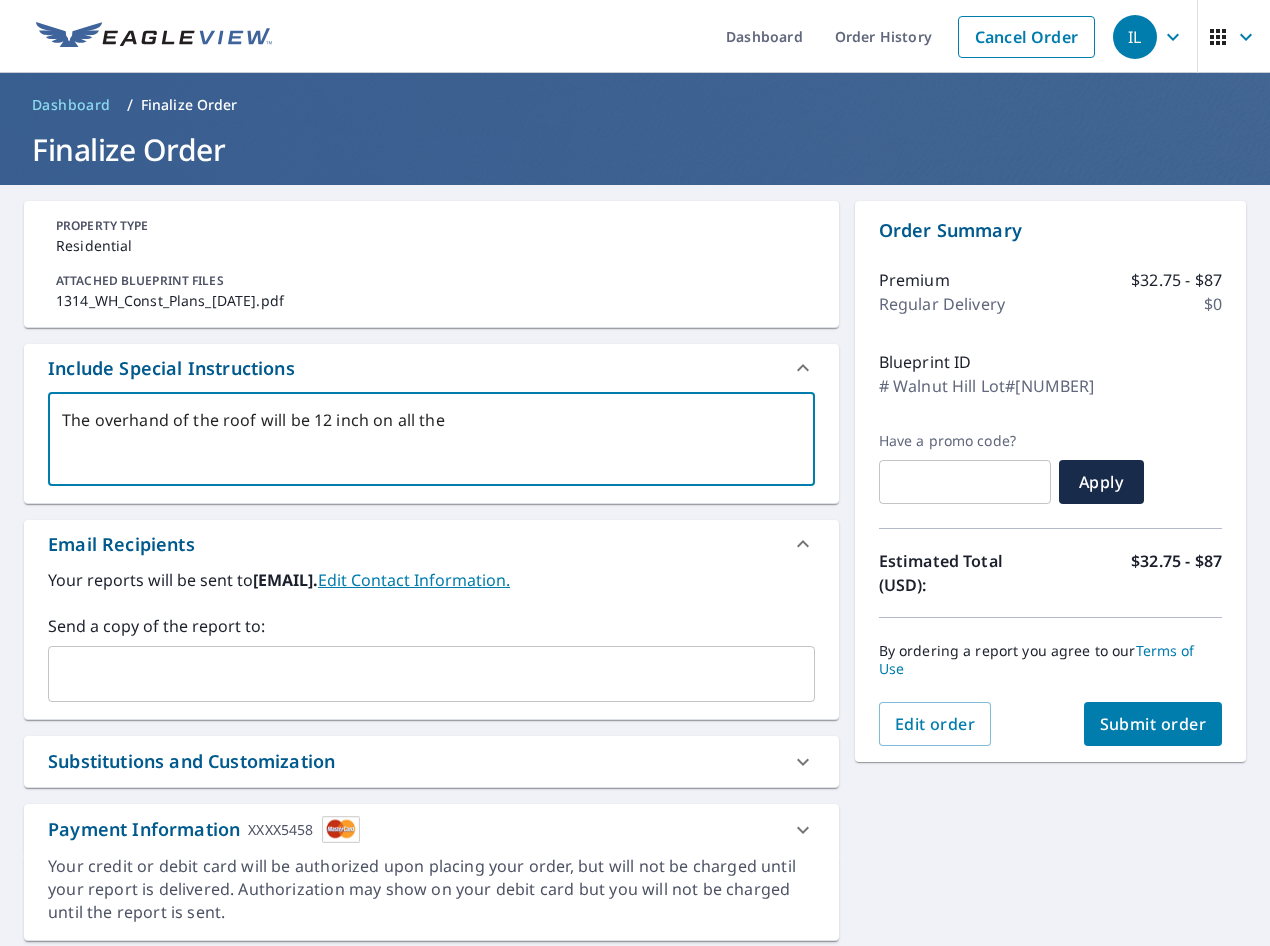 type on "The overhand of the roof will be 12 inch on all the" 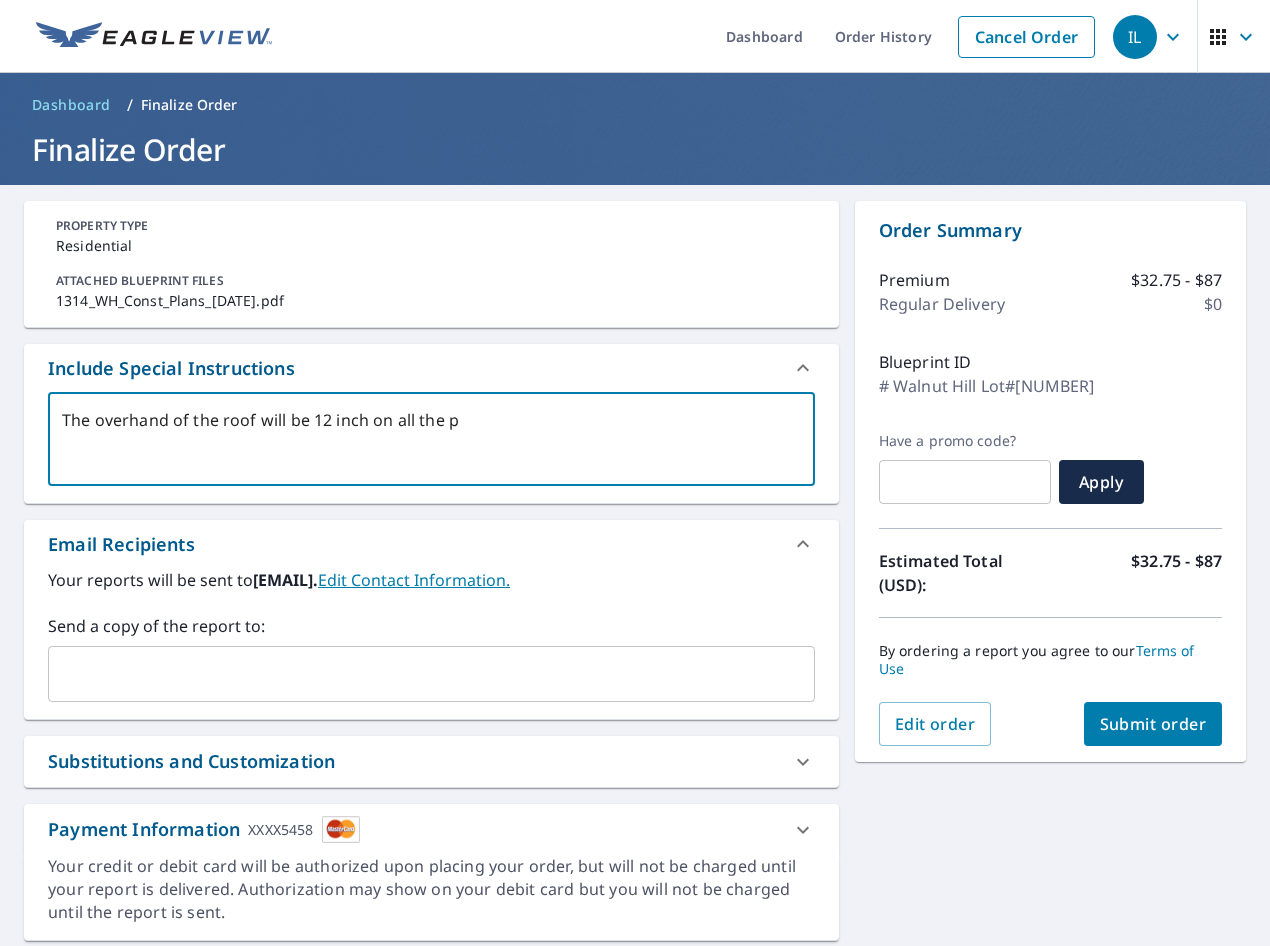 type on "The overhand of the roof will be 12 inch on all the pe" 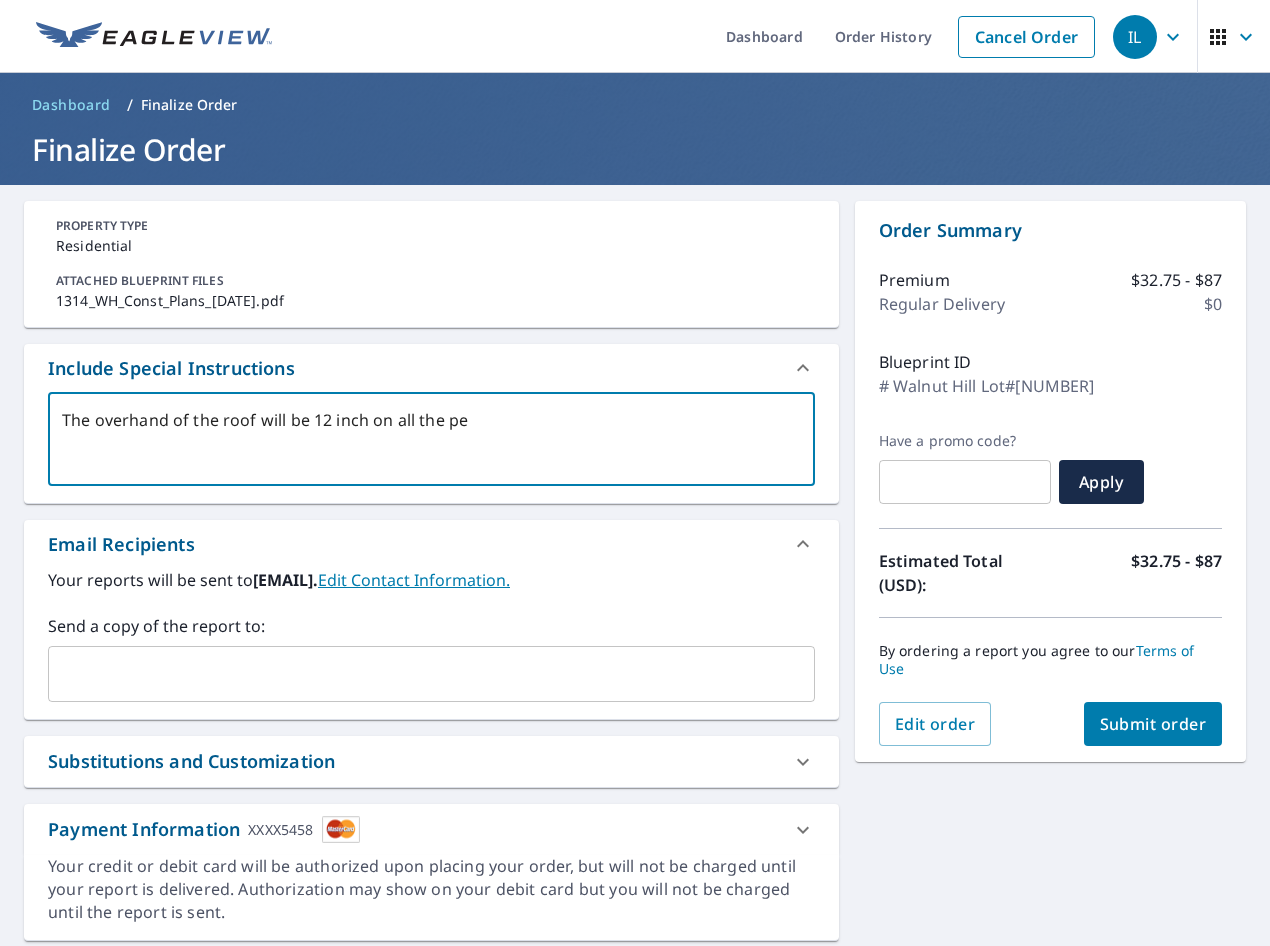type on "The overhand of the roof will be 12 inch on all the per" 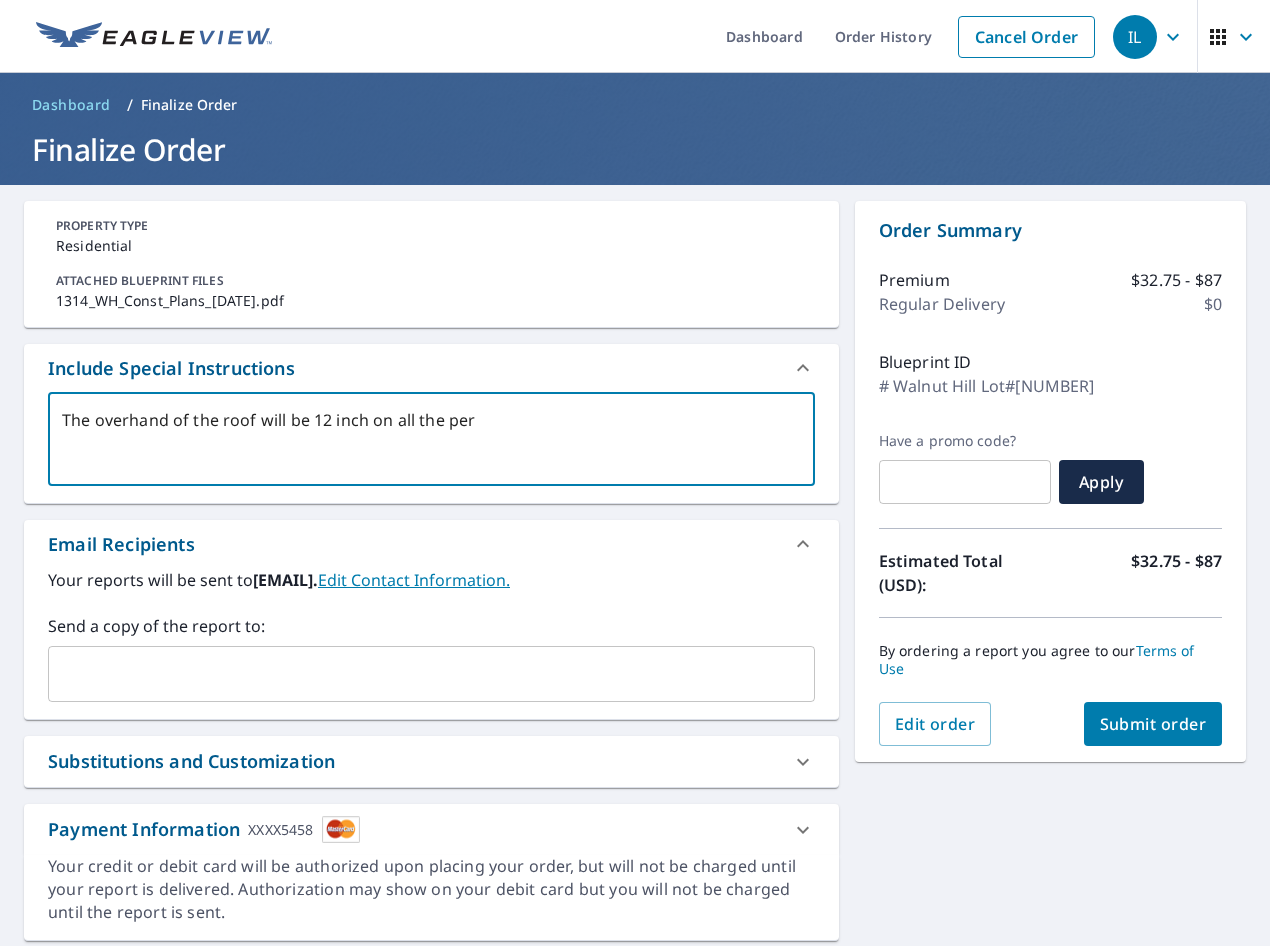 type on "The overhand of the roof will be 12 inch on all the peri" 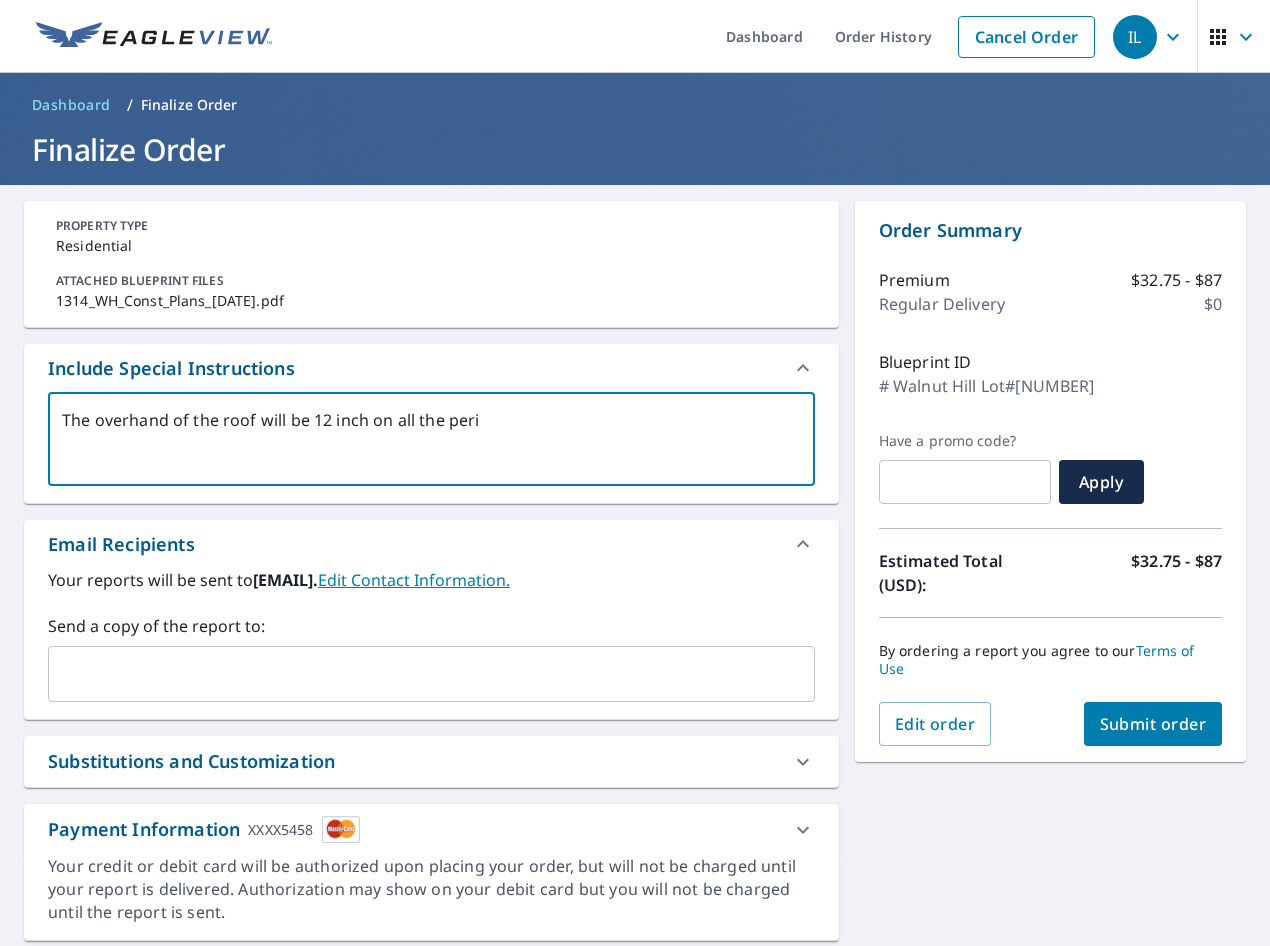 type on "The overhand of the roof will be 12 inch on all the perim" 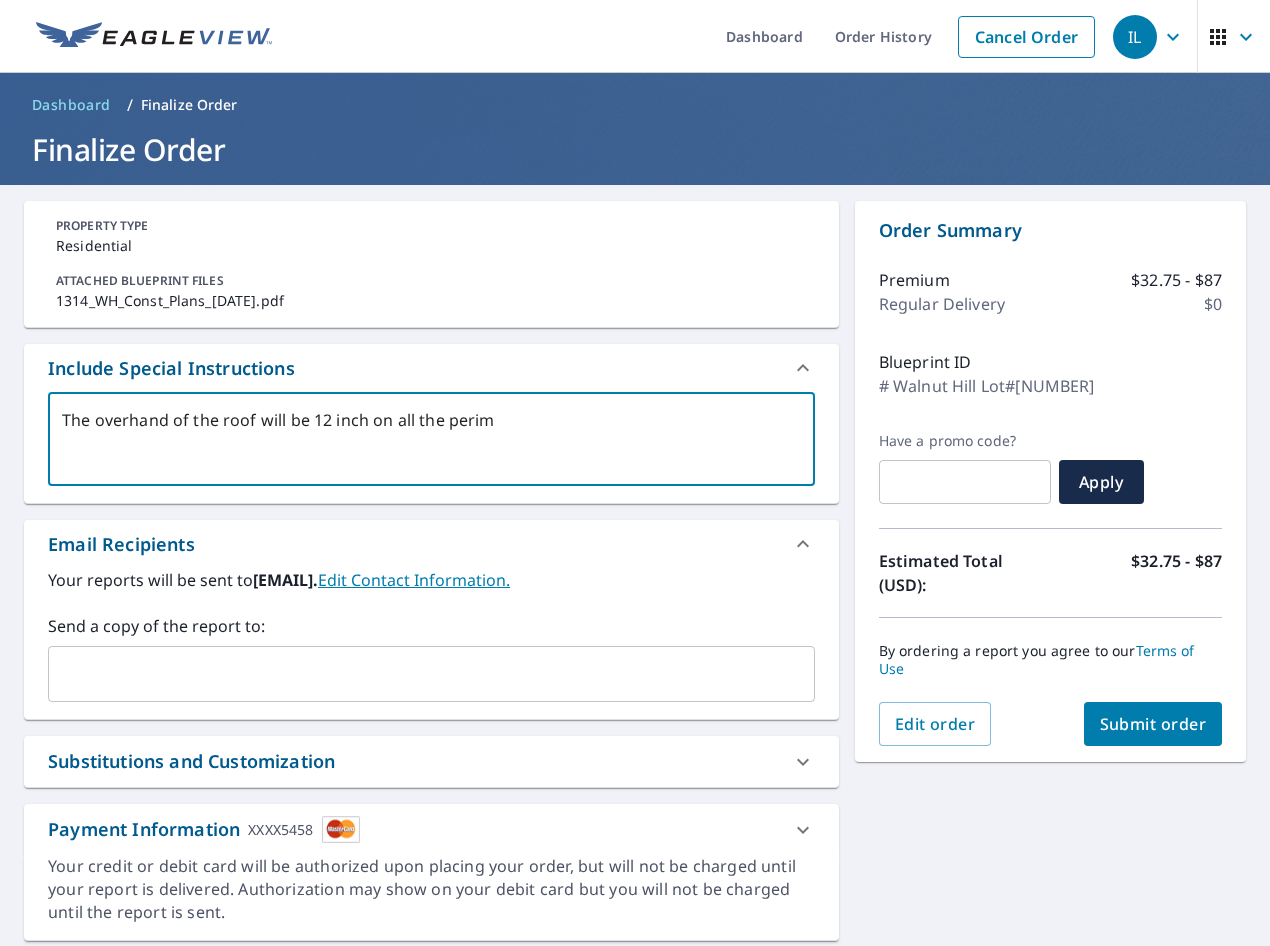 type on "The overhand of the roof will be 12 inch on all the perime" 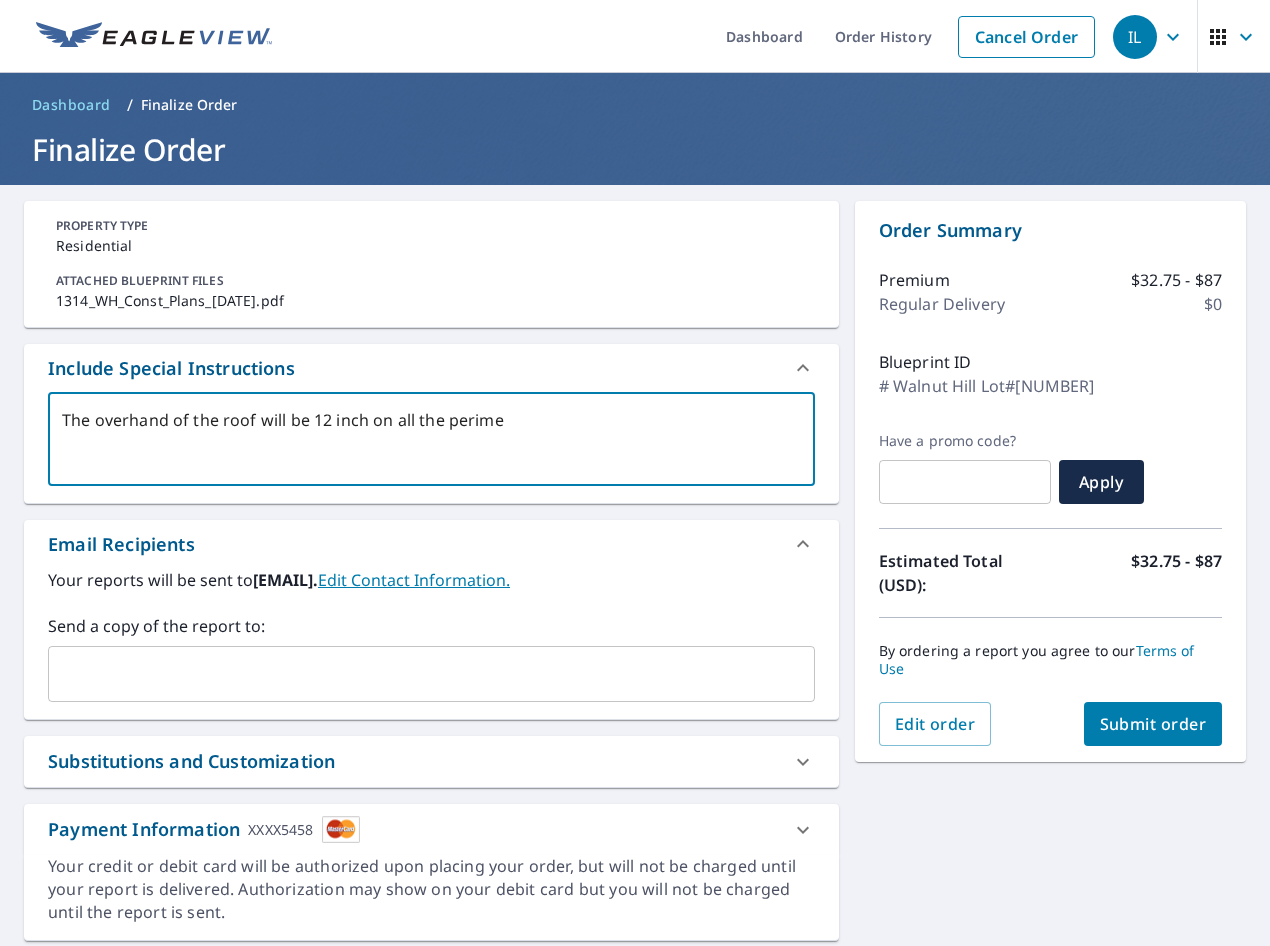 type on "The overhand of the roof will be 12 inch on all the perimet" 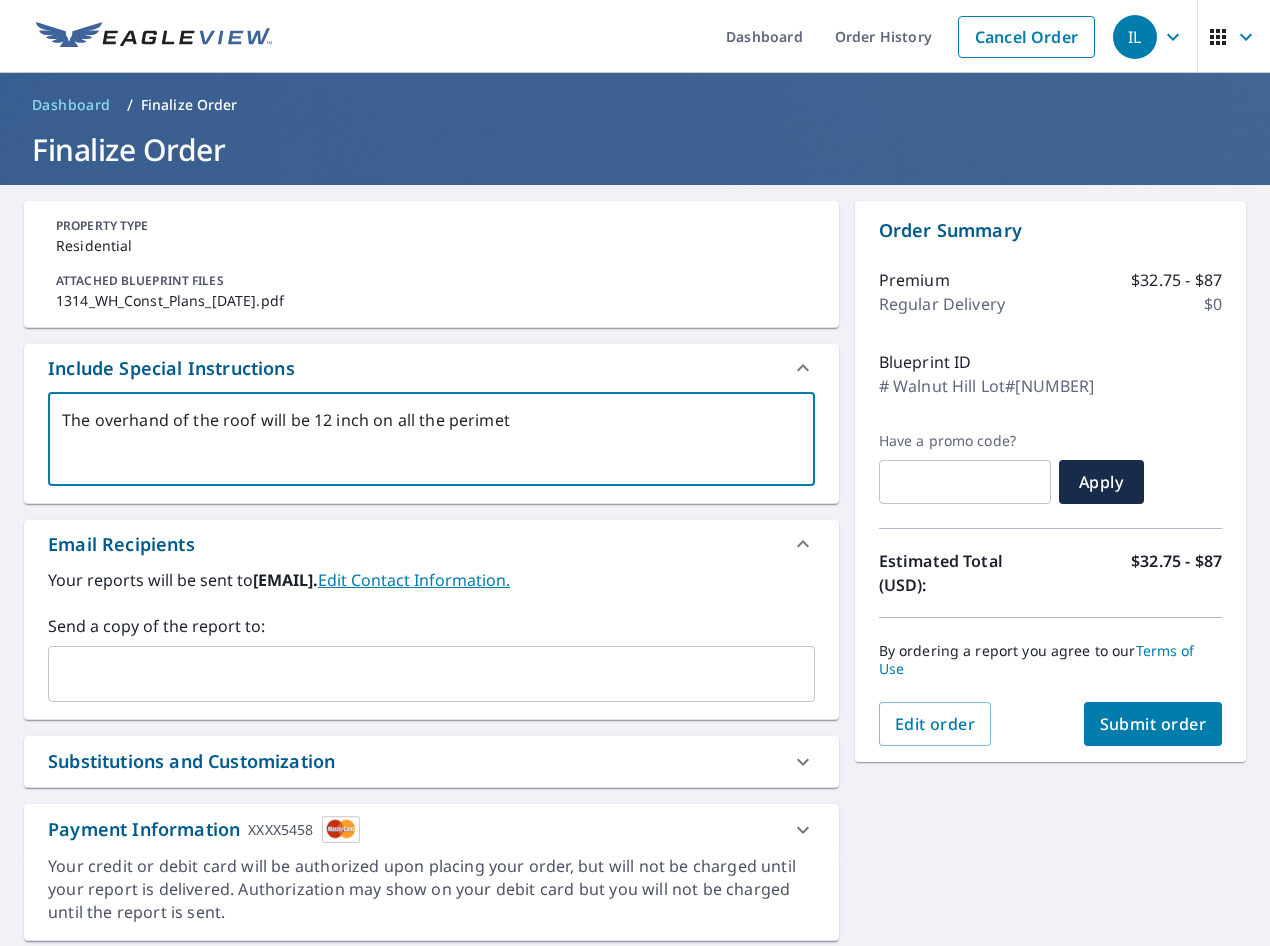 type on "x" 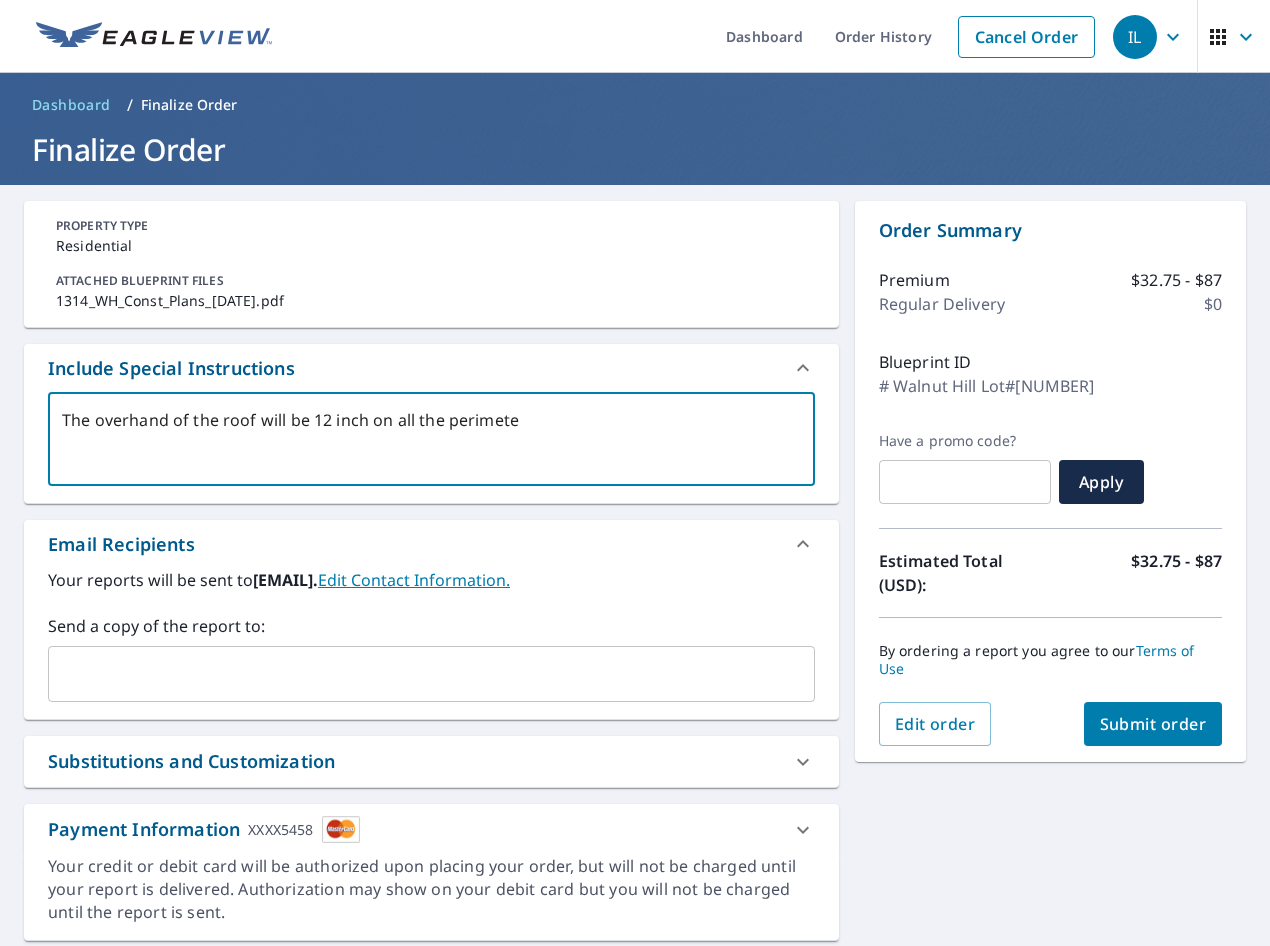 type on "The overhand of the roof will be 12 inch on all the perimeter" 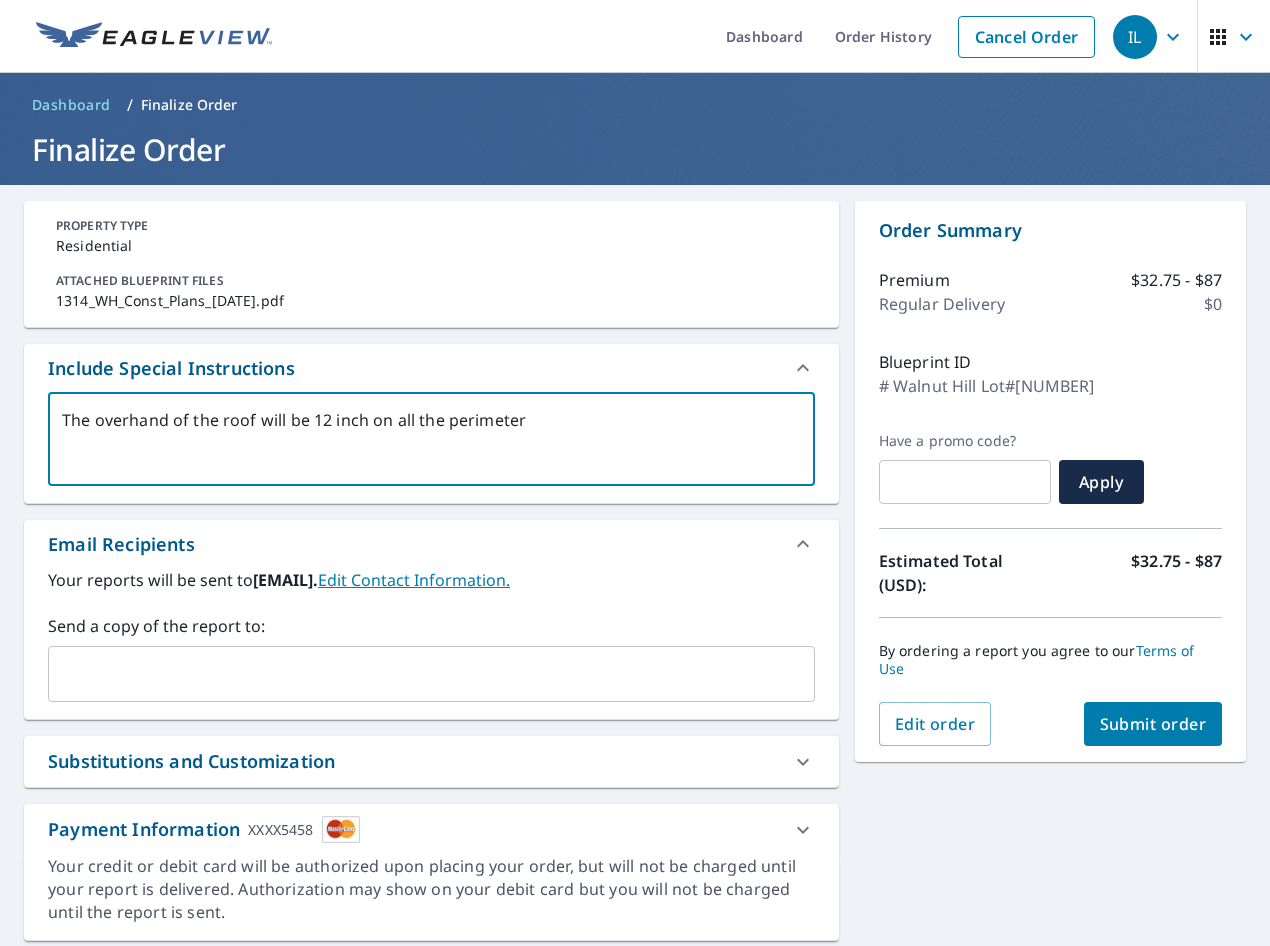 checkbox on "true" 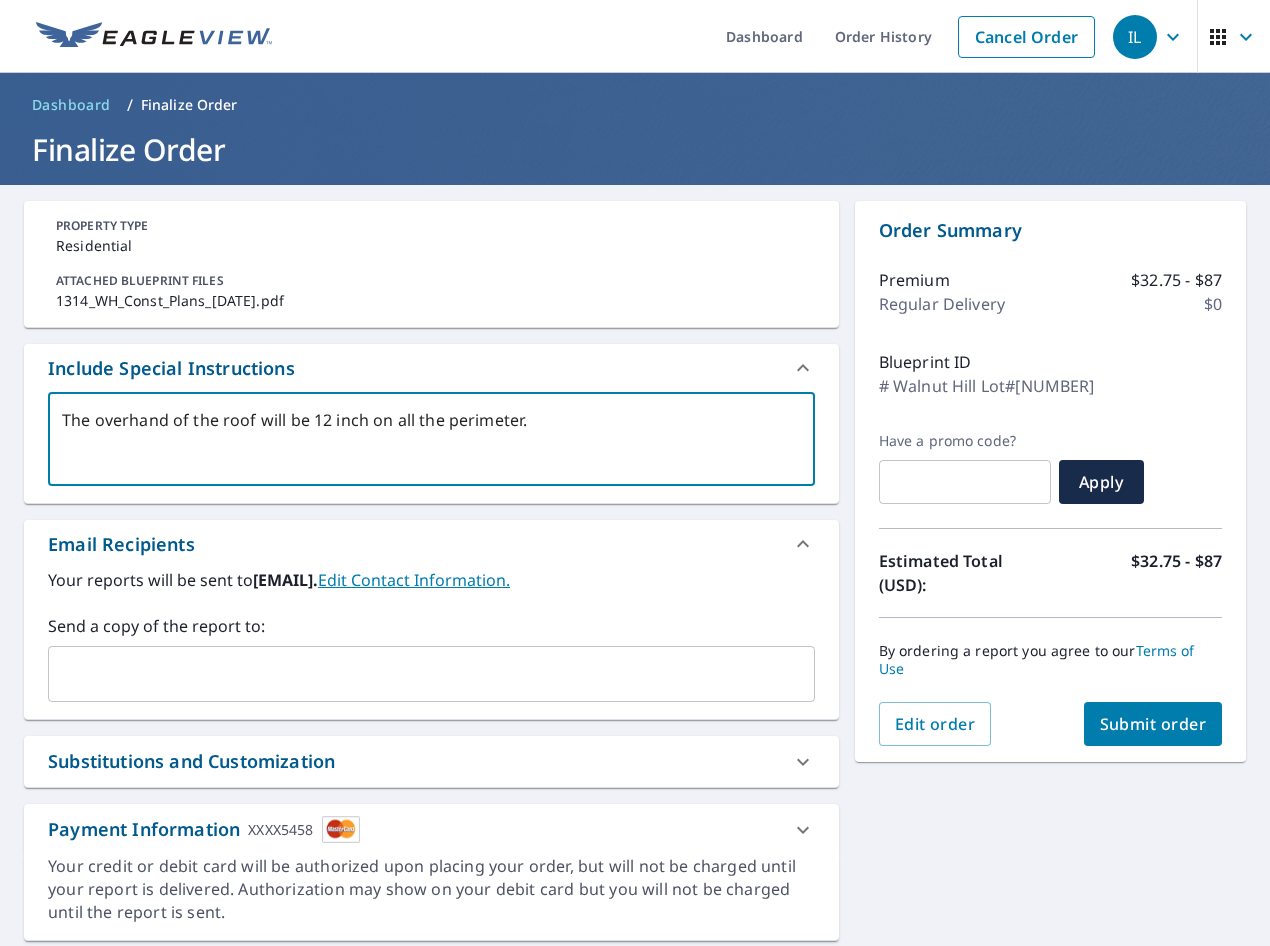 type on "x" 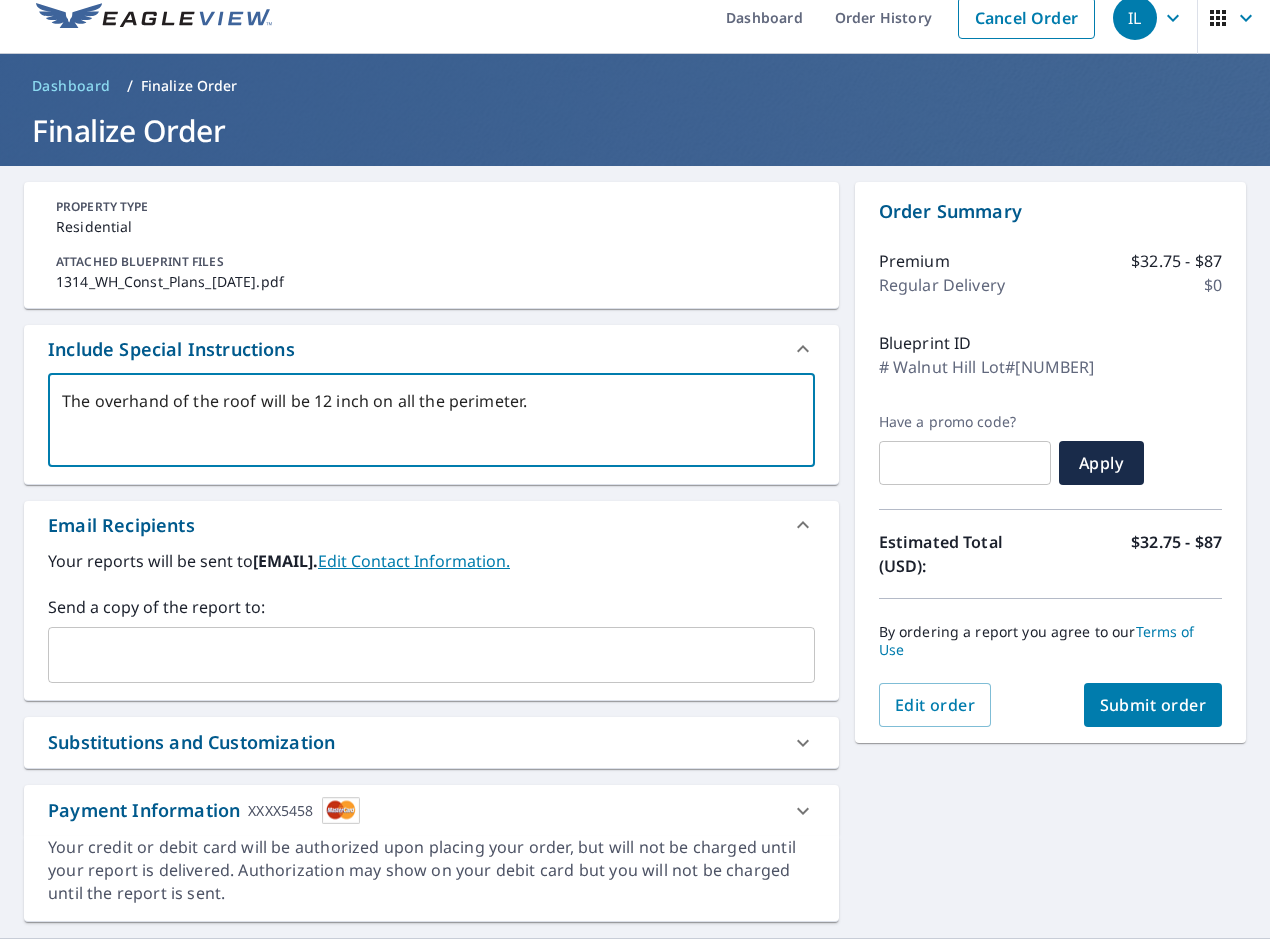 scroll, scrollTop: 62, scrollLeft: 0, axis: vertical 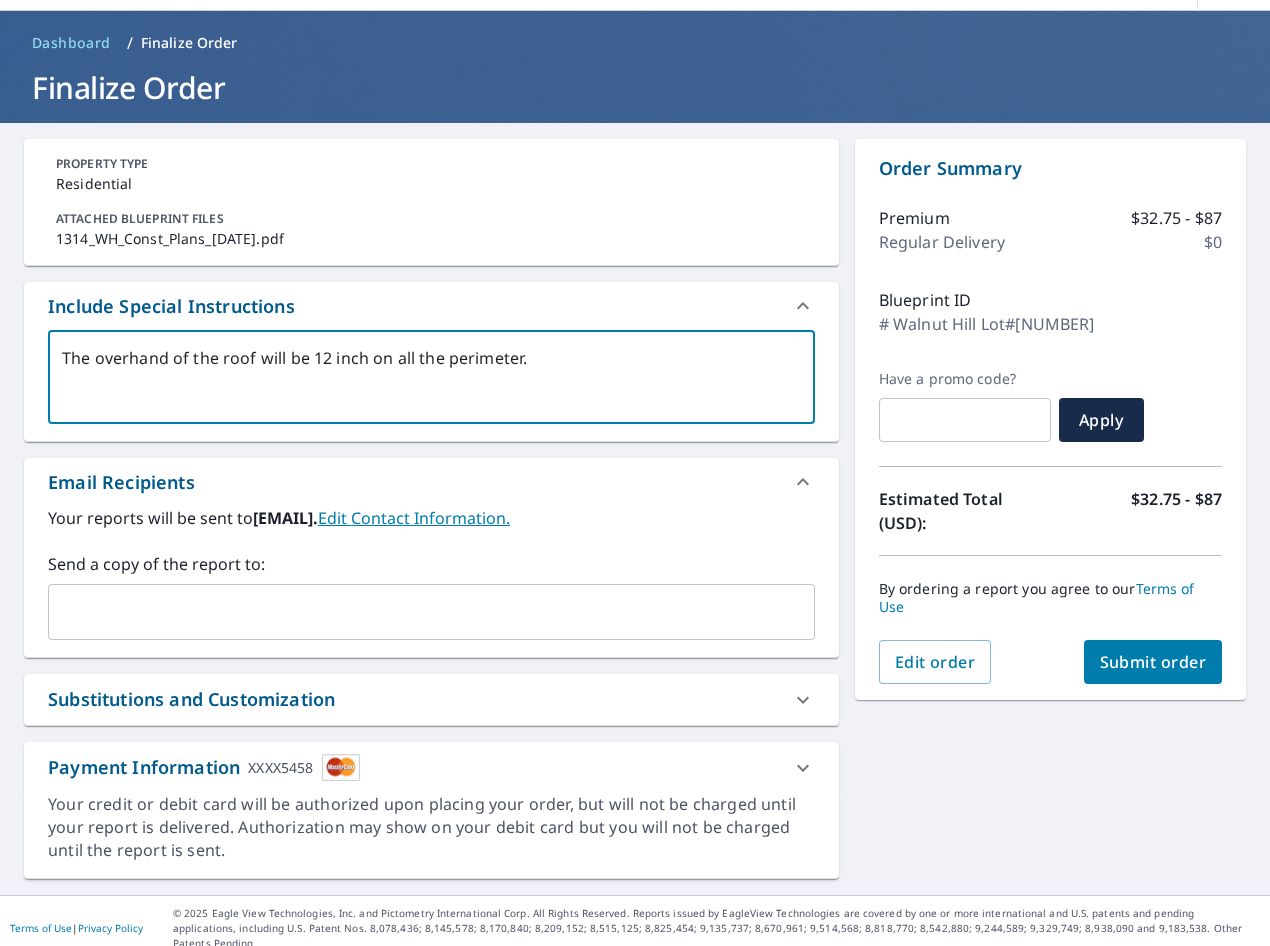 type on "The overhand of the roof will be 12 inch on all the perimeter." 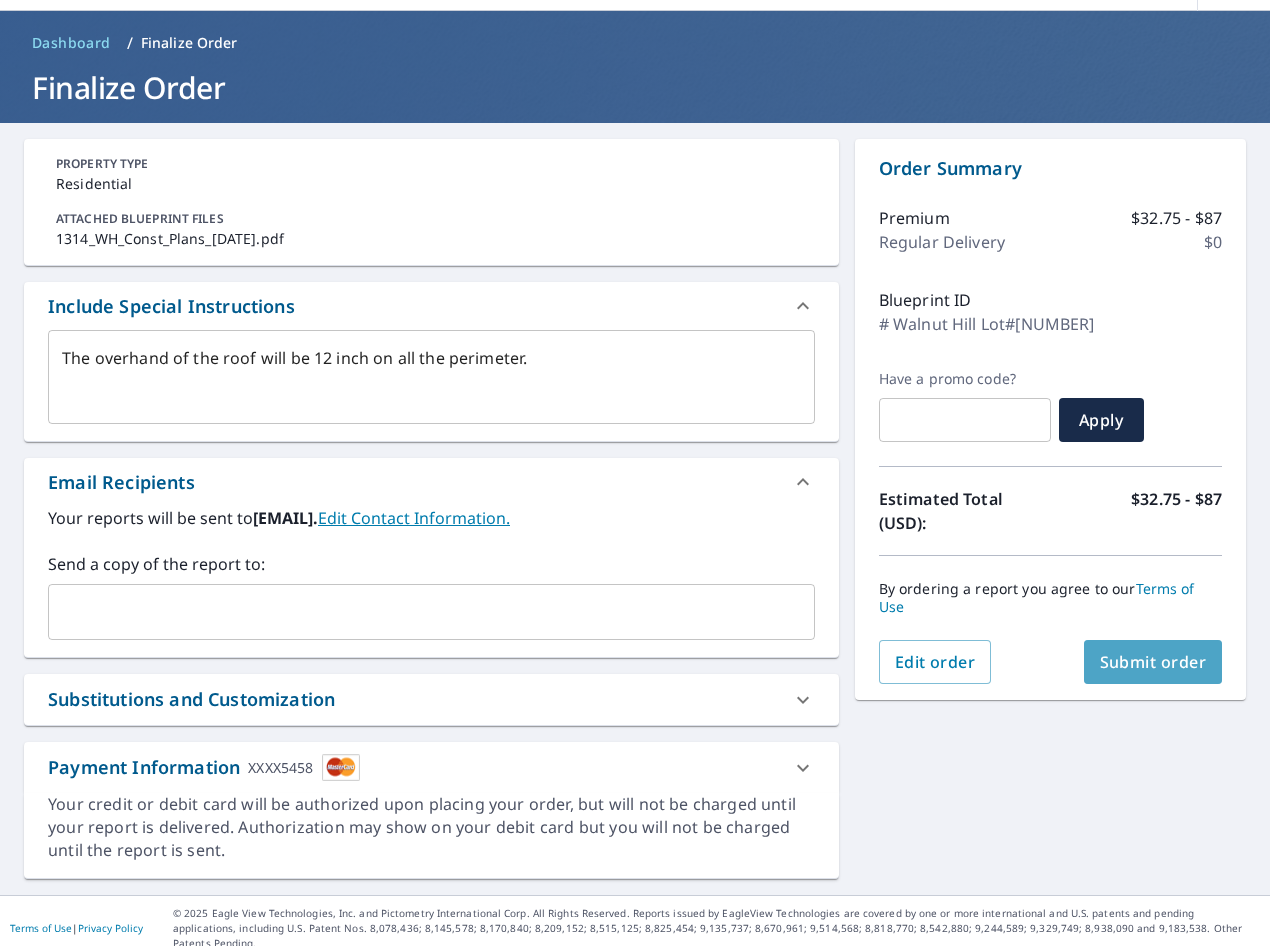 click on "Submit order" at bounding box center (1153, 662) 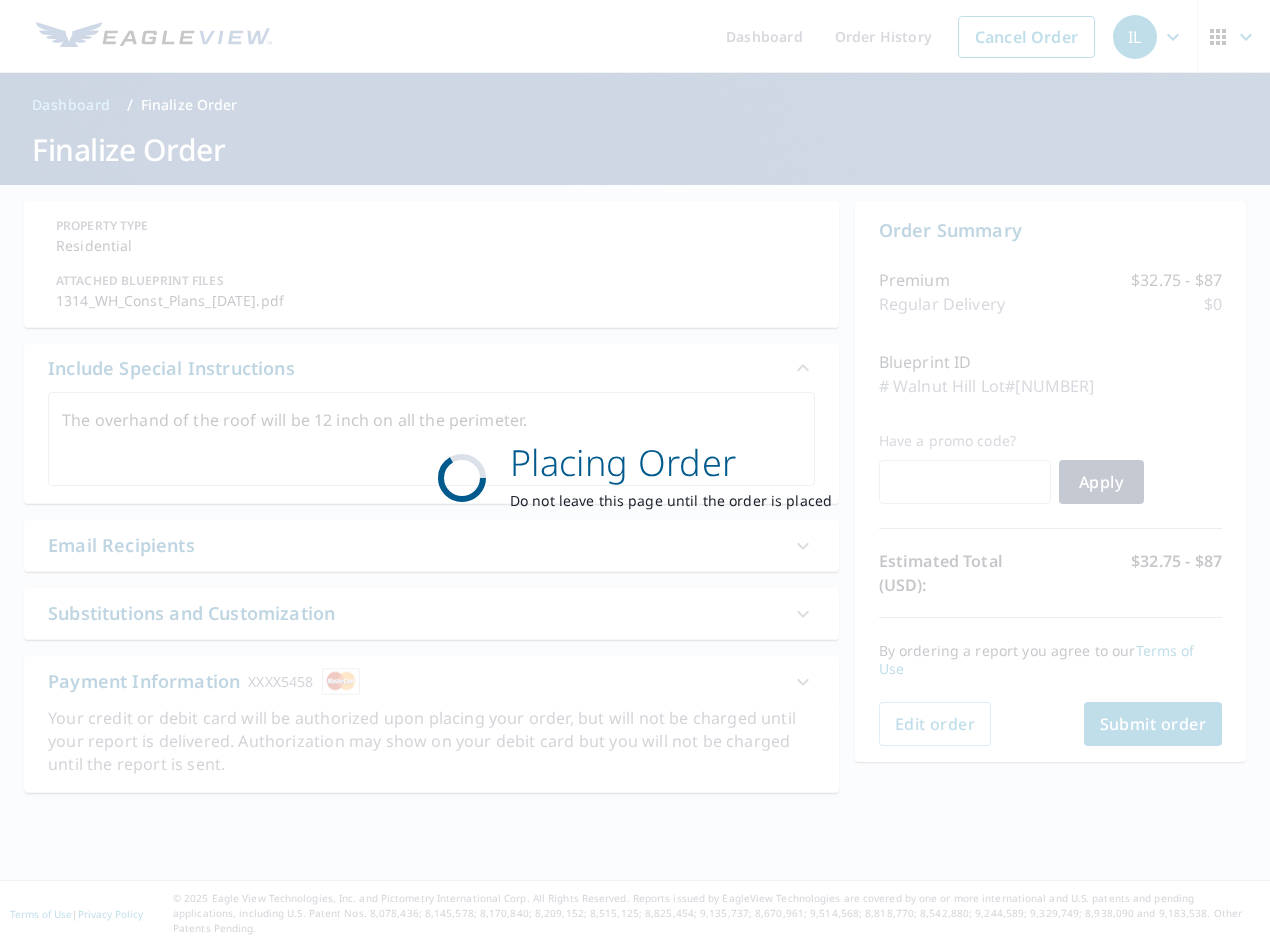 scroll, scrollTop: 0, scrollLeft: 0, axis: both 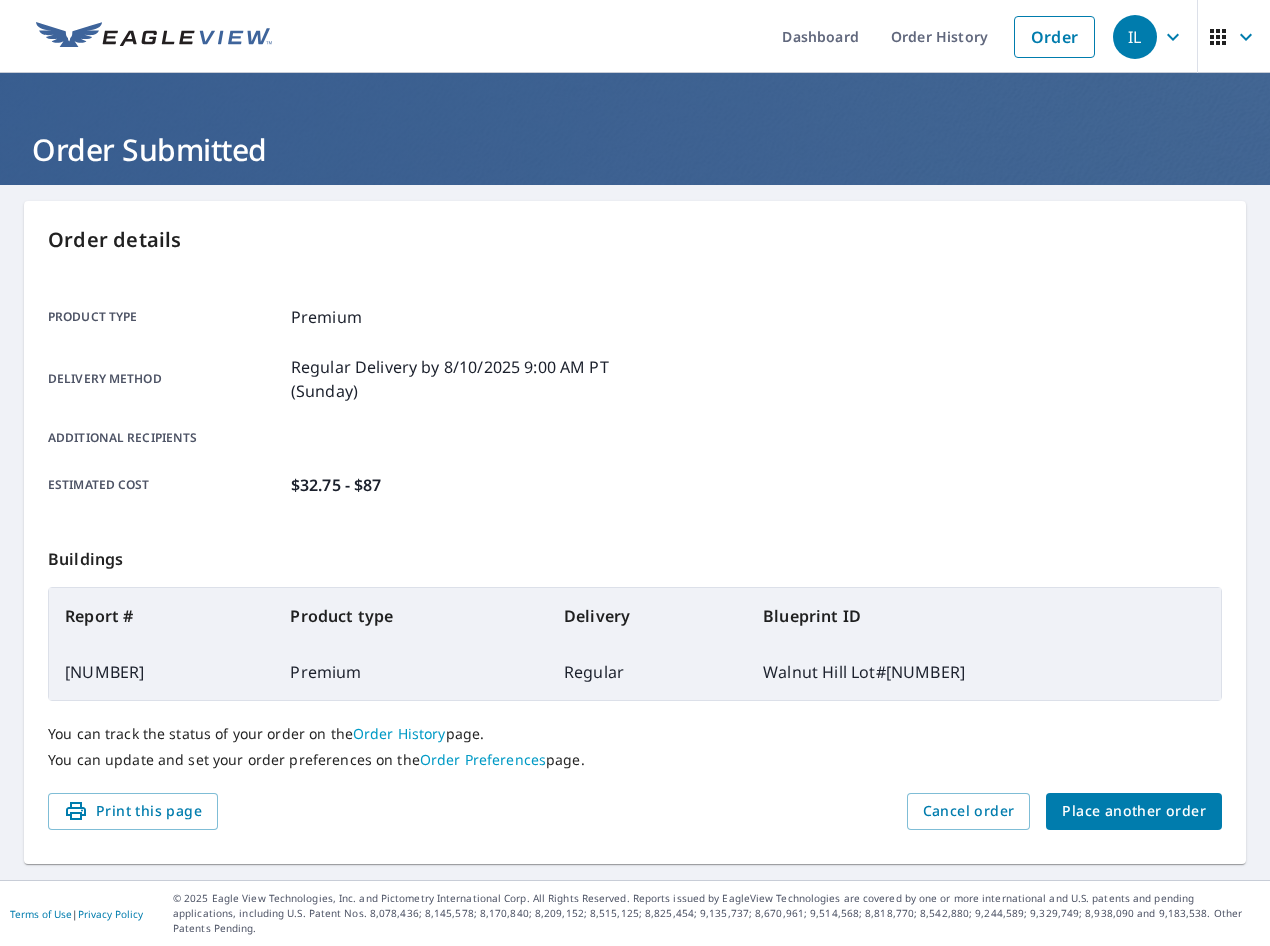 click on "Place another order" at bounding box center [1134, 811] 